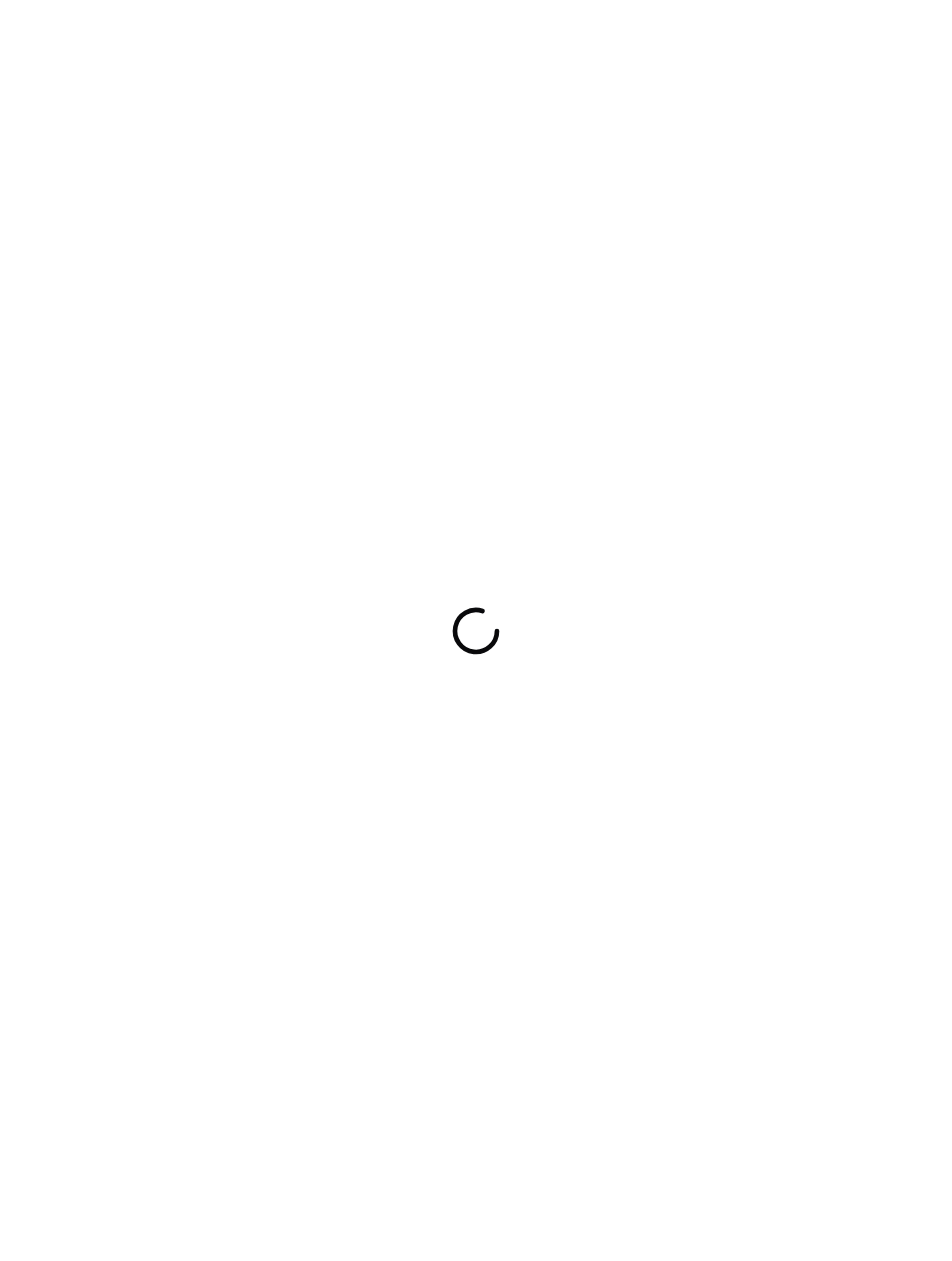 scroll, scrollTop: 0, scrollLeft: 0, axis: both 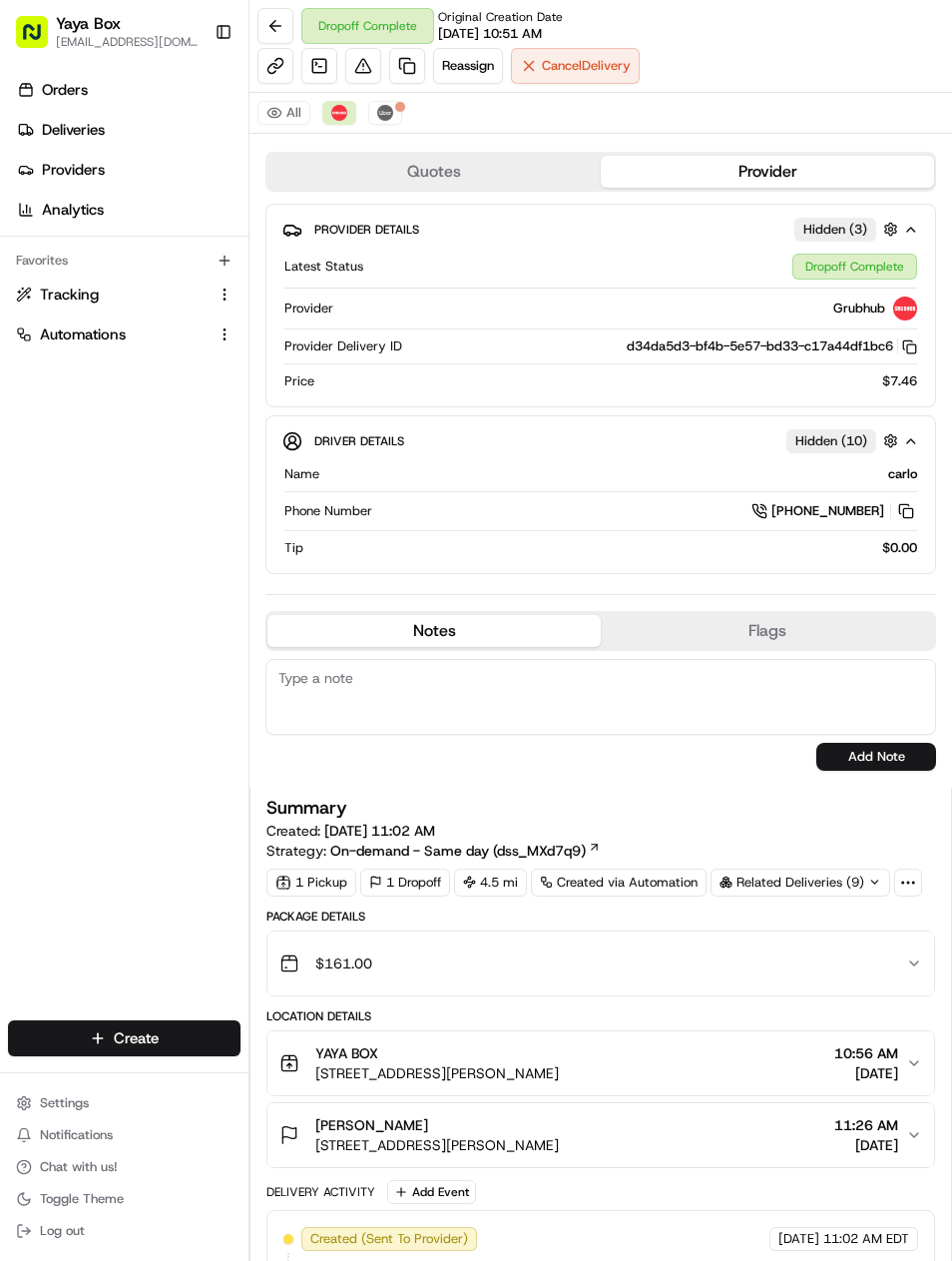 click at bounding box center (407, 66) 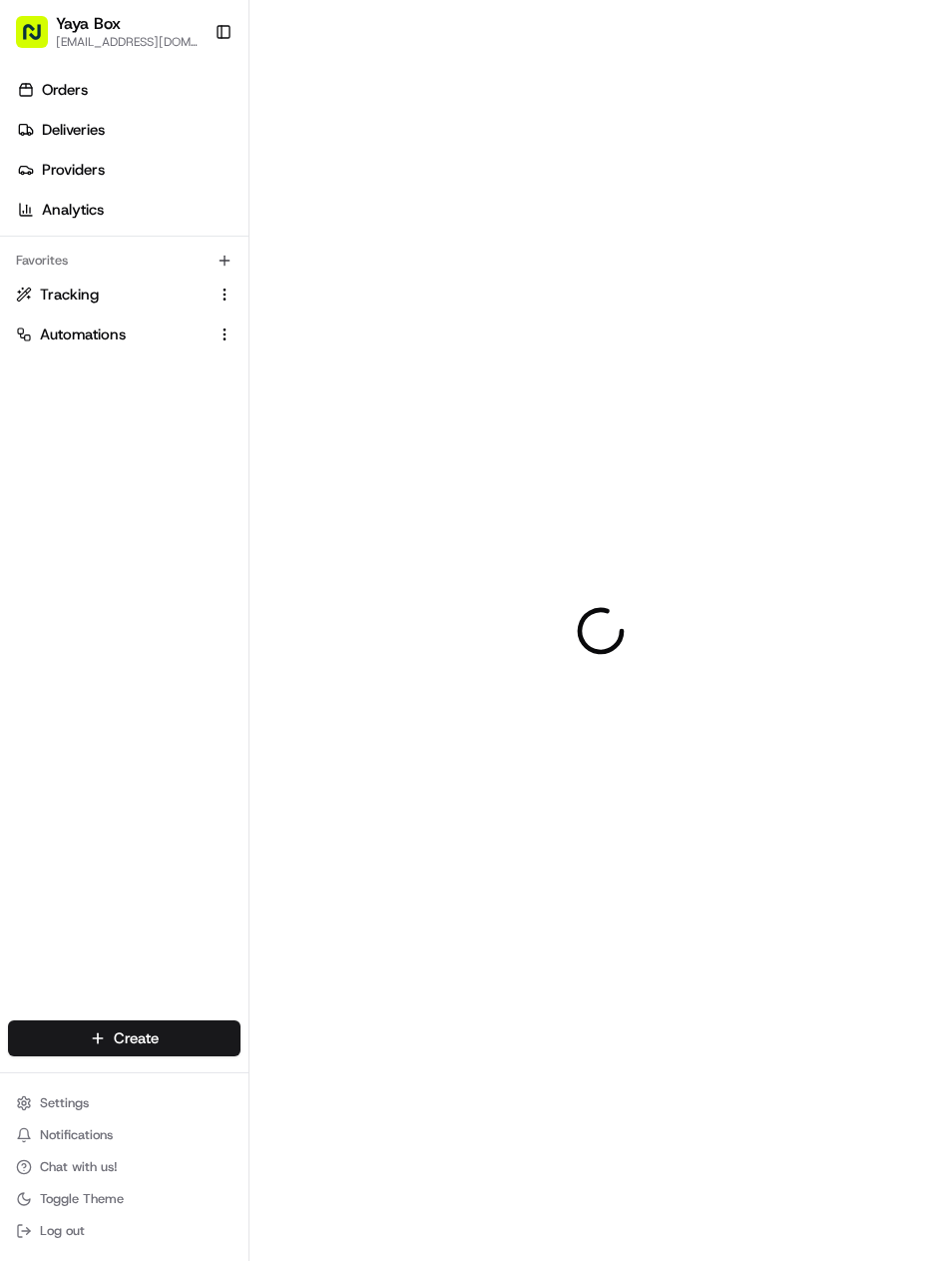 scroll, scrollTop: 0, scrollLeft: 0, axis: both 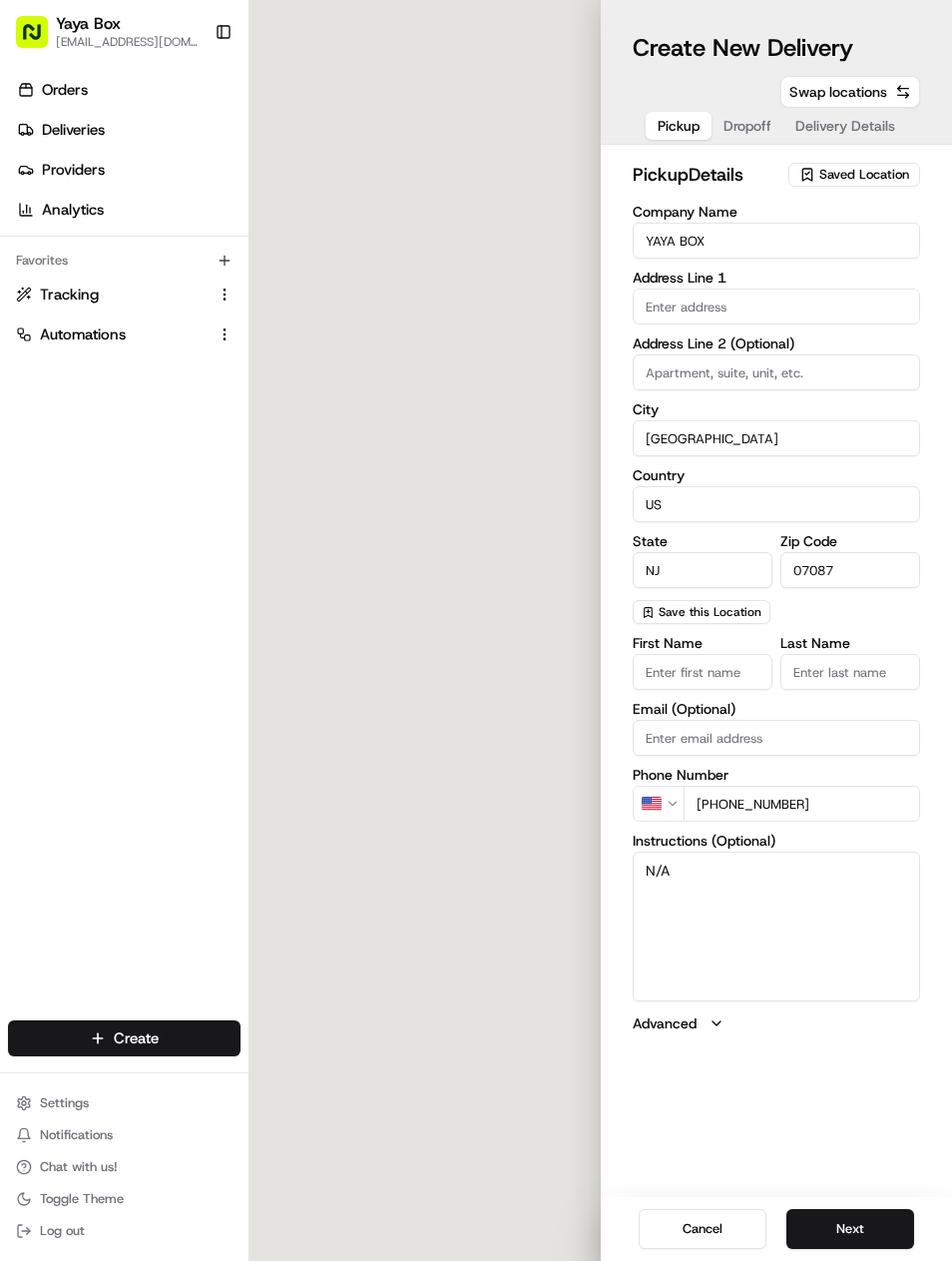 type on "[STREET_ADDRESS][PERSON_NAME]" 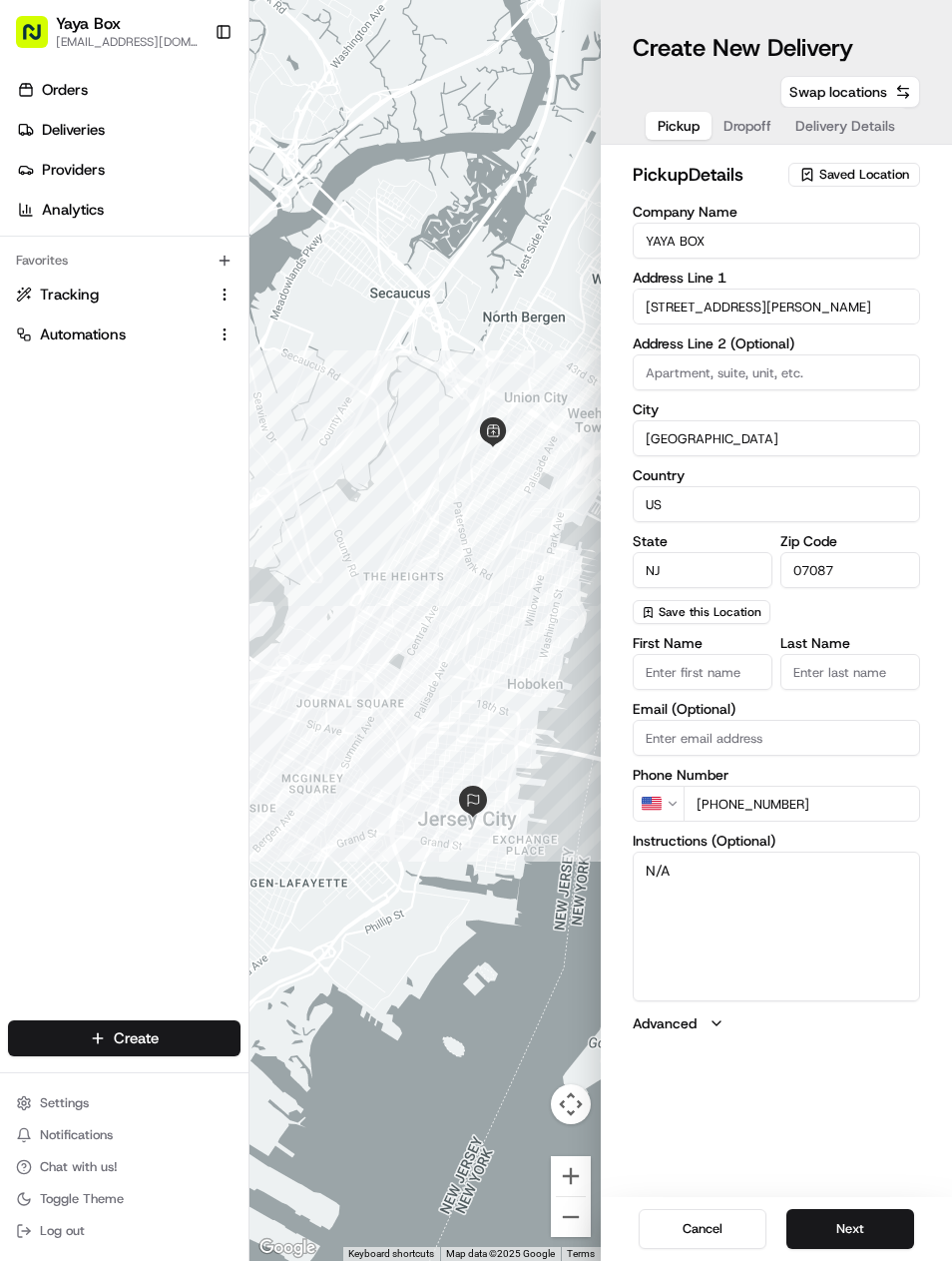 click on "Next" at bounding box center [850, 1229] 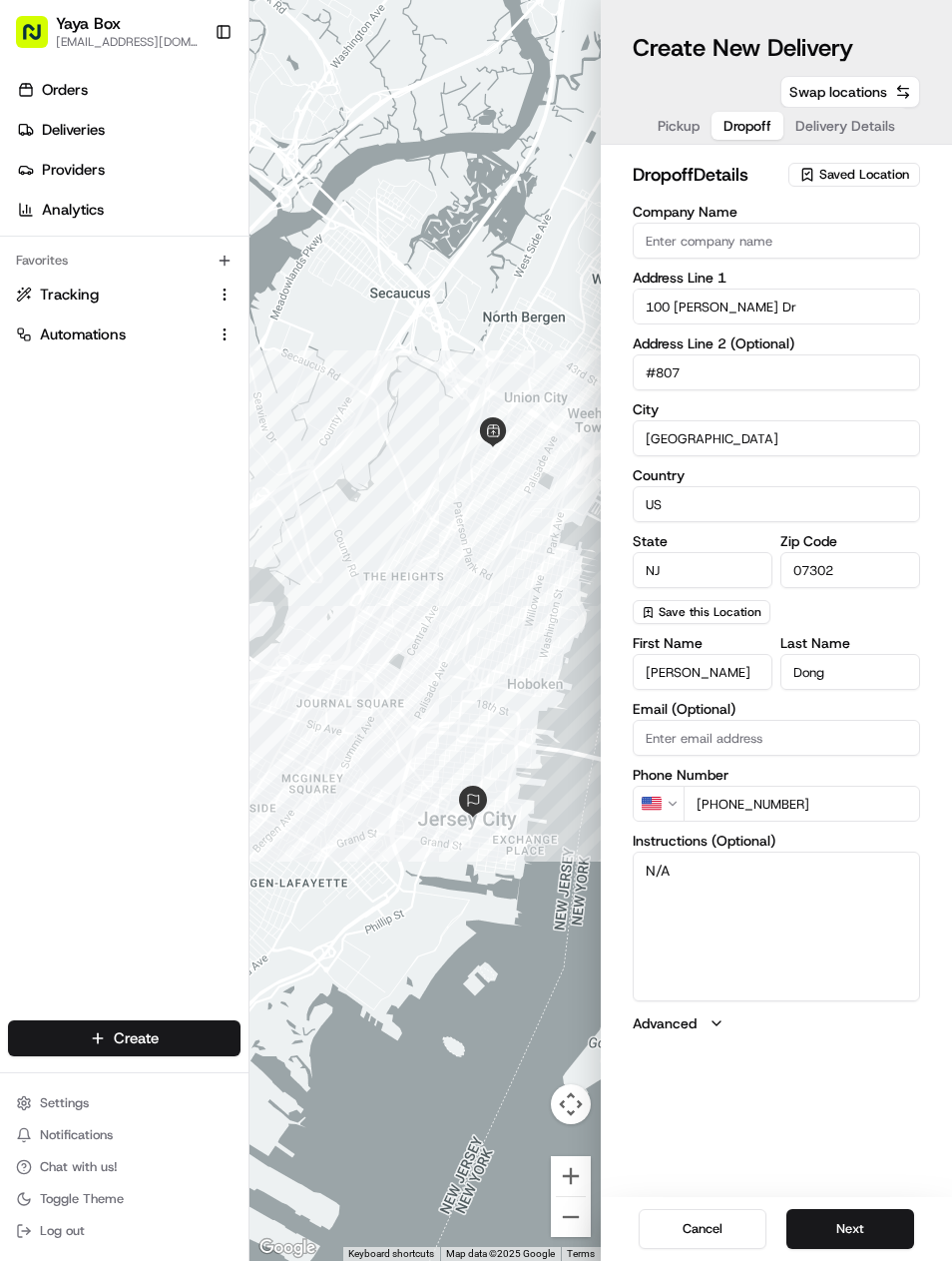 click on "Next" at bounding box center [850, 1229] 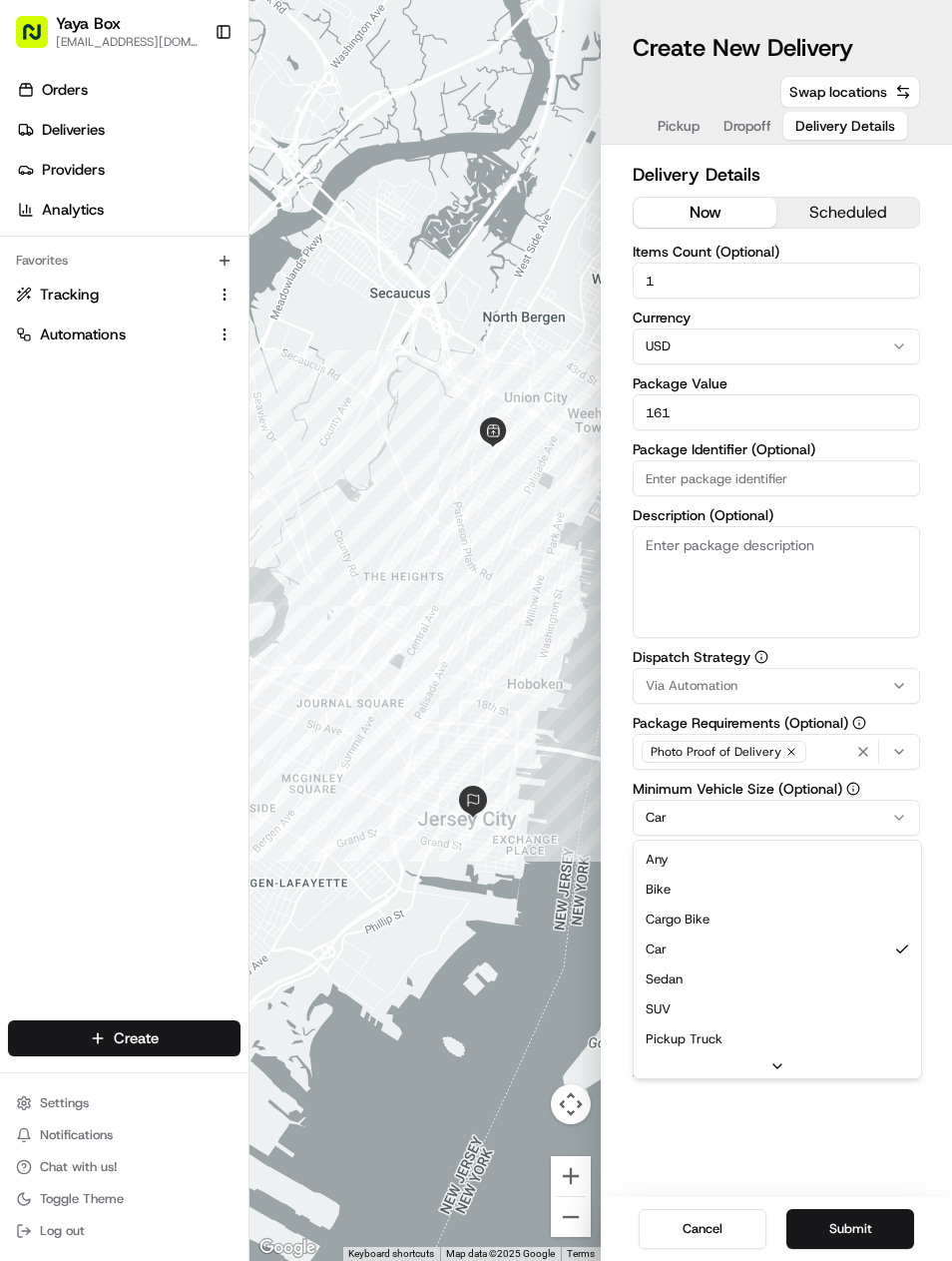 click on "Yaya Box yayaliciousjc@gmail.com Toggle Sidebar Orders Deliveries Providers Analytics Favorites Tracking Automations Main Menu Members & Organization Organization Users Roles Preferences Customization Tracking Orchestration Automations Dispatch Strategy Locations Pickup Locations Dropoff Locations Billing Billing Refund Requests Integrations Notification Triggers Webhooks API Keys Request Logs Create Settings Notifications Chat with us! Toggle Theme Log out To navigate the map with touch gestures double-tap and hold your finger on the map, then drag the map. ← Move left → Move right ↑ Move up ↓ Move down + Zoom in - Zoom out Home Jump left by 75% End Jump right by 75% Page Up Jump up by 75% Page Down Jump down by 75% To navigate, press the arrow keys. Keyboard shortcuts Map Data Map data ©2025 Google Map data ©2025 Google 1 km  Click to toggle between metric and imperial units Terms Report a map error Create New Delivery Pickup Dropoff Delivery Details Swap locations now scheduled 1" at bounding box center (476, 630) 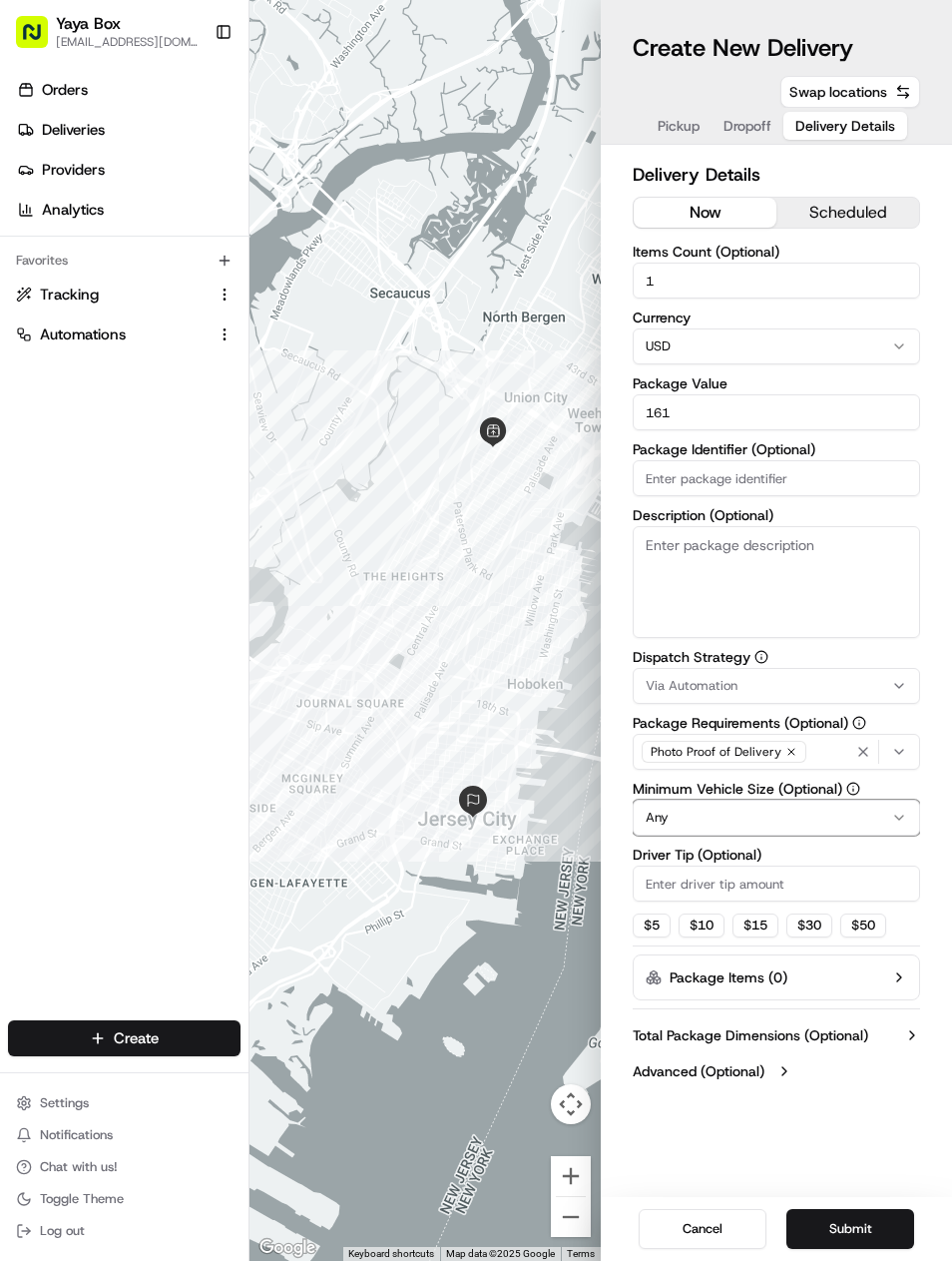 scroll, scrollTop: 0, scrollLeft: 0, axis: both 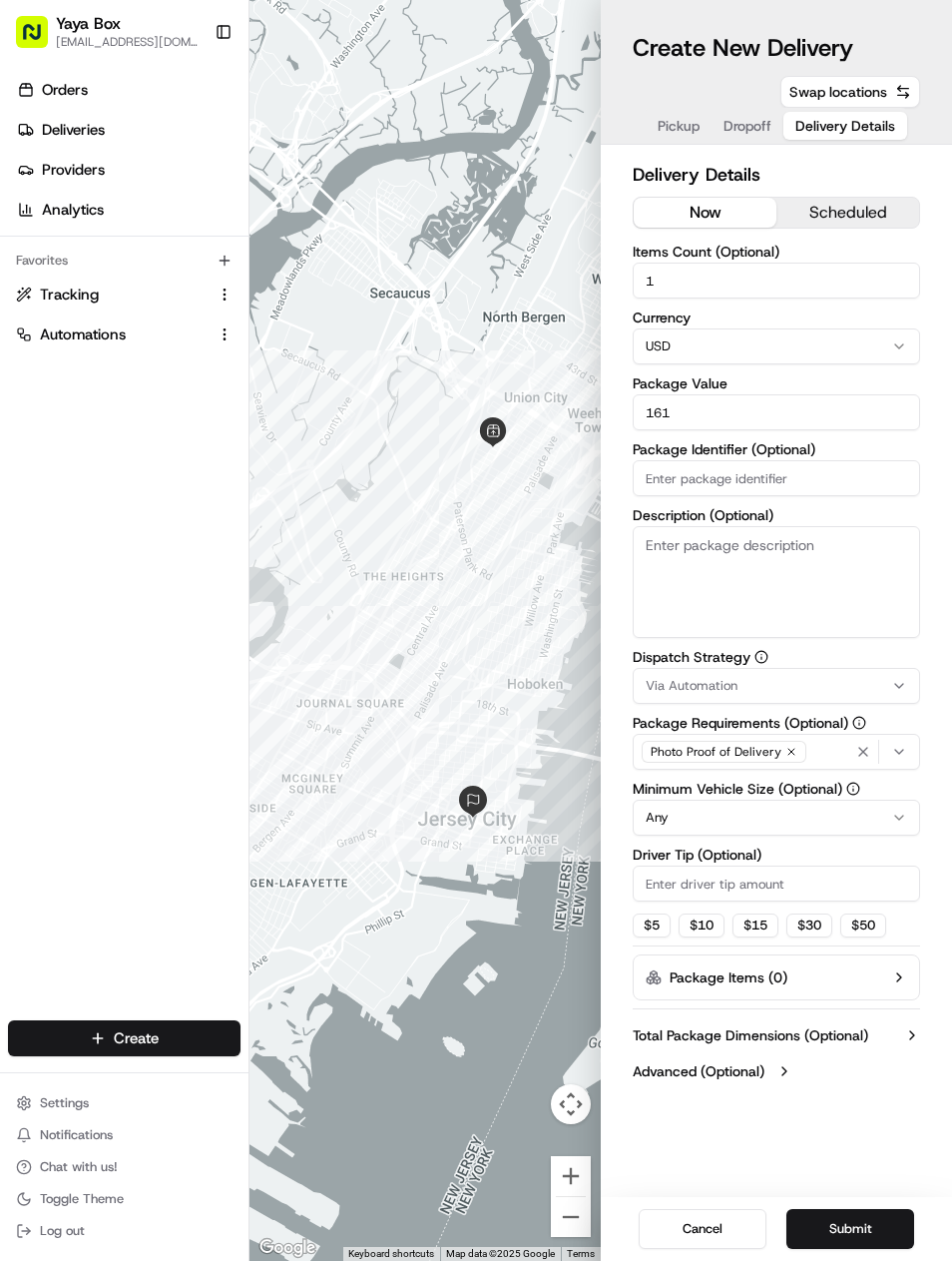 click on "Submit" at bounding box center [850, 1229] 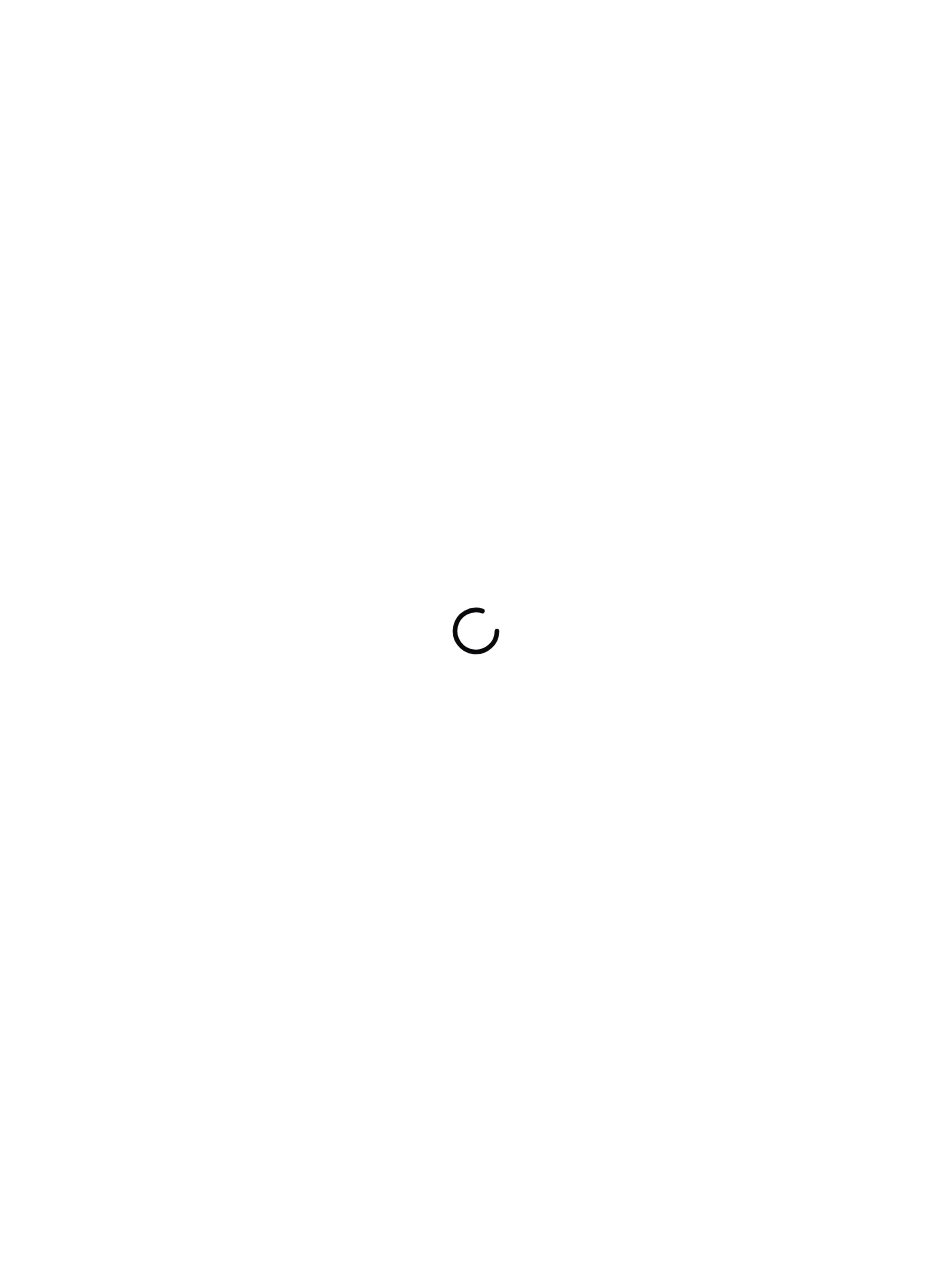 scroll, scrollTop: 0, scrollLeft: 0, axis: both 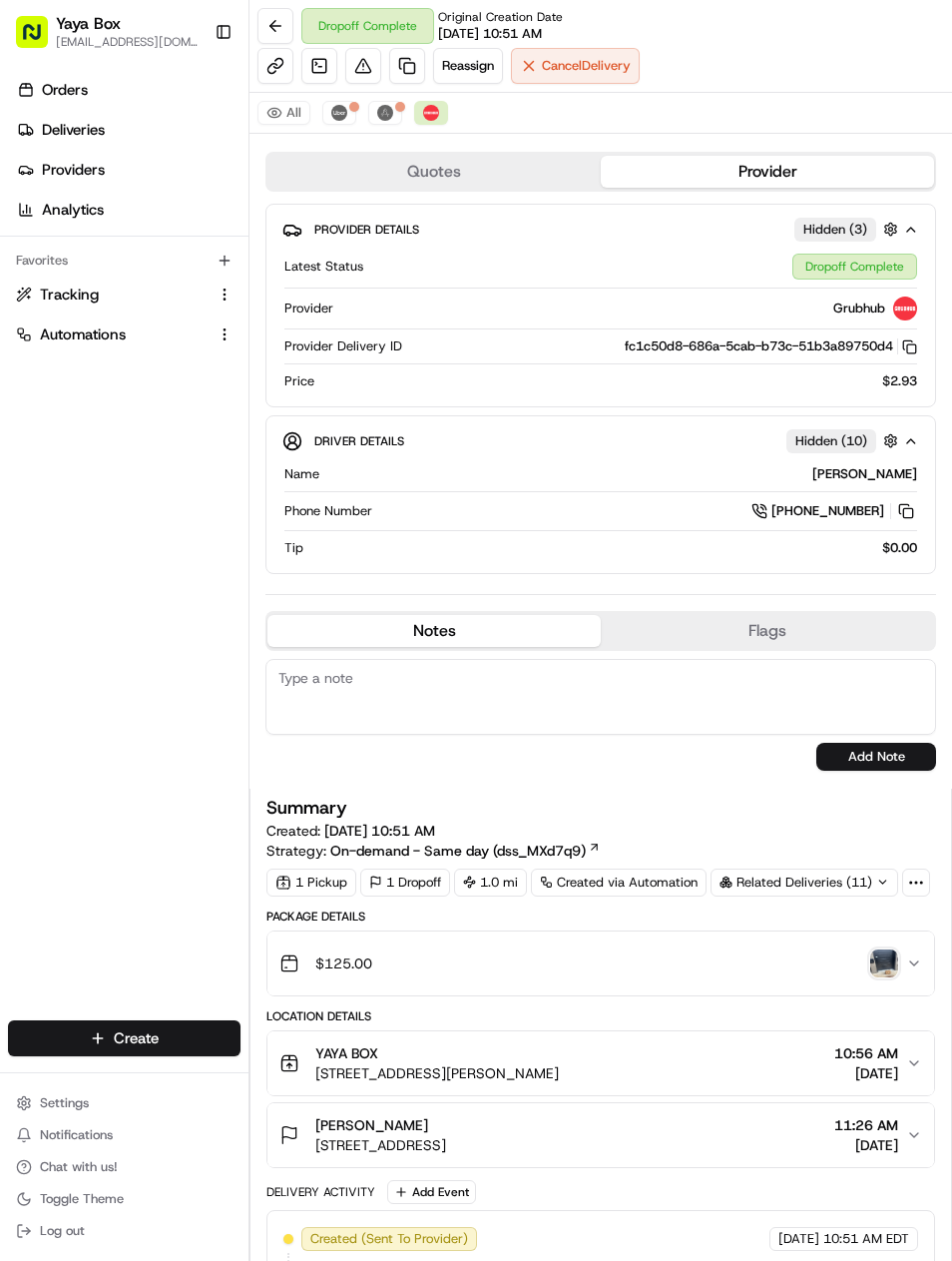 click at bounding box center [407, 66] 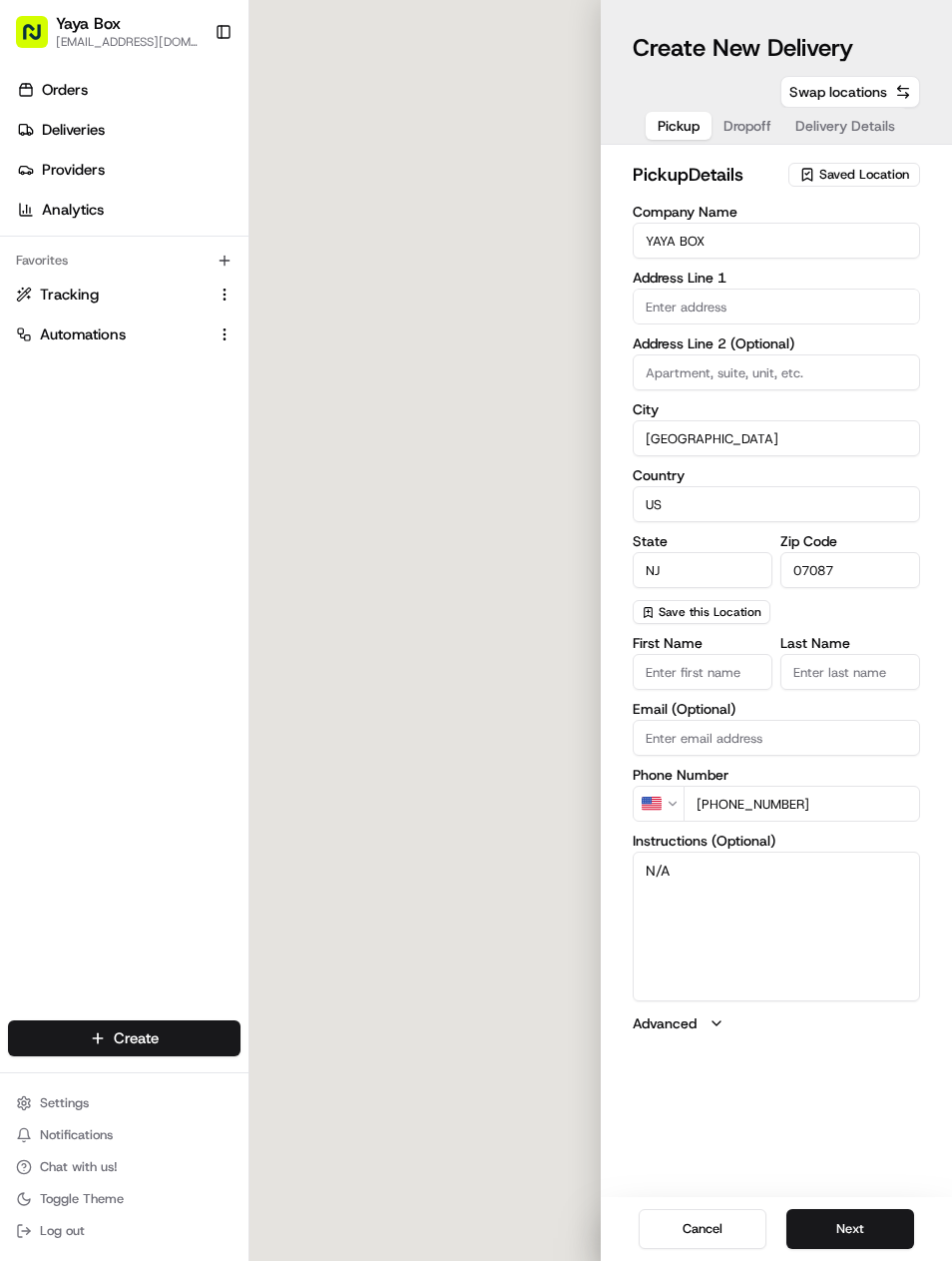type on "[STREET_ADDRESS][PERSON_NAME]" 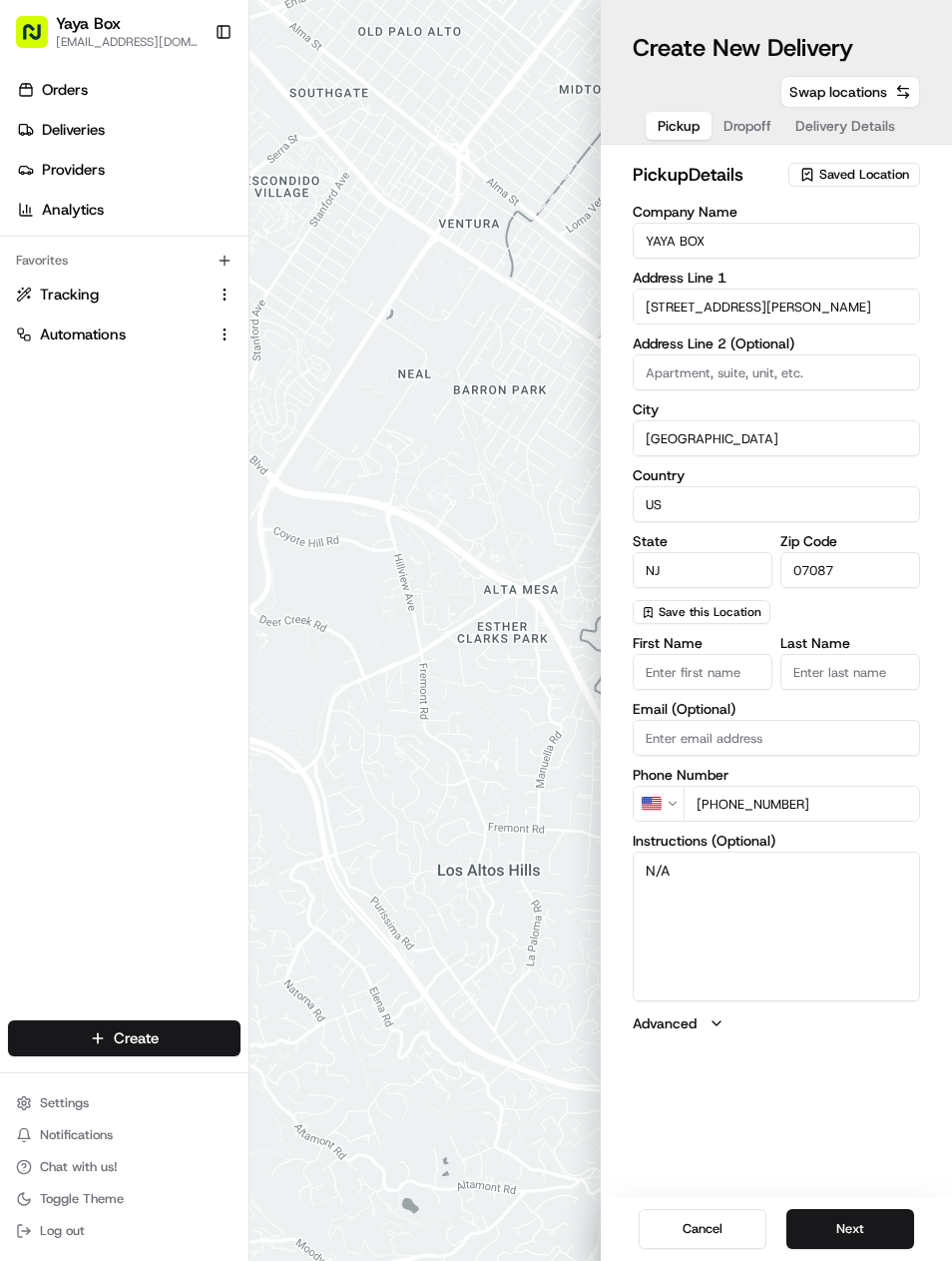scroll, scrollTop: 0, scrollLeft: 0, axis: both 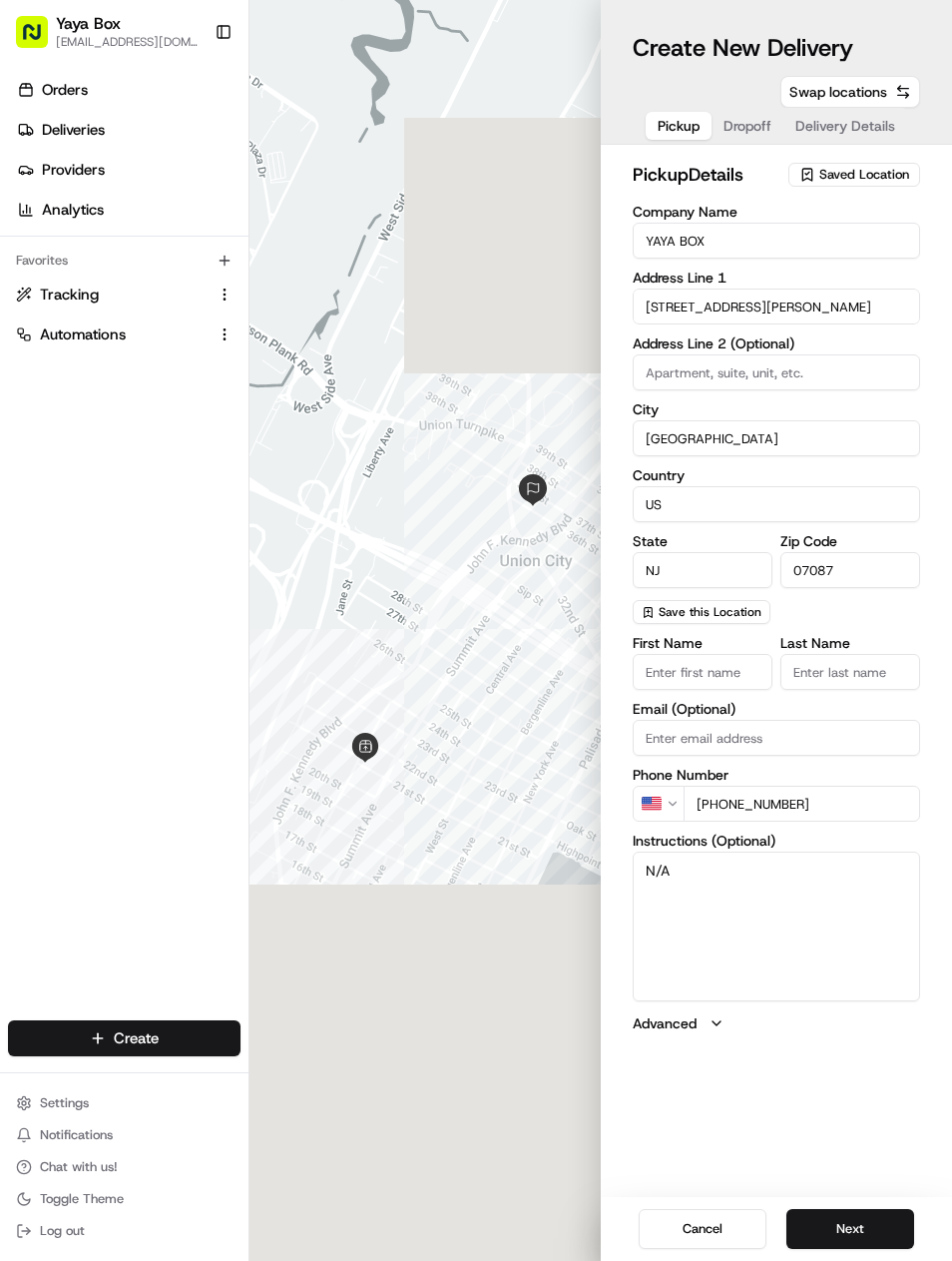 click on "Next" at bounding box center (850, 1229) 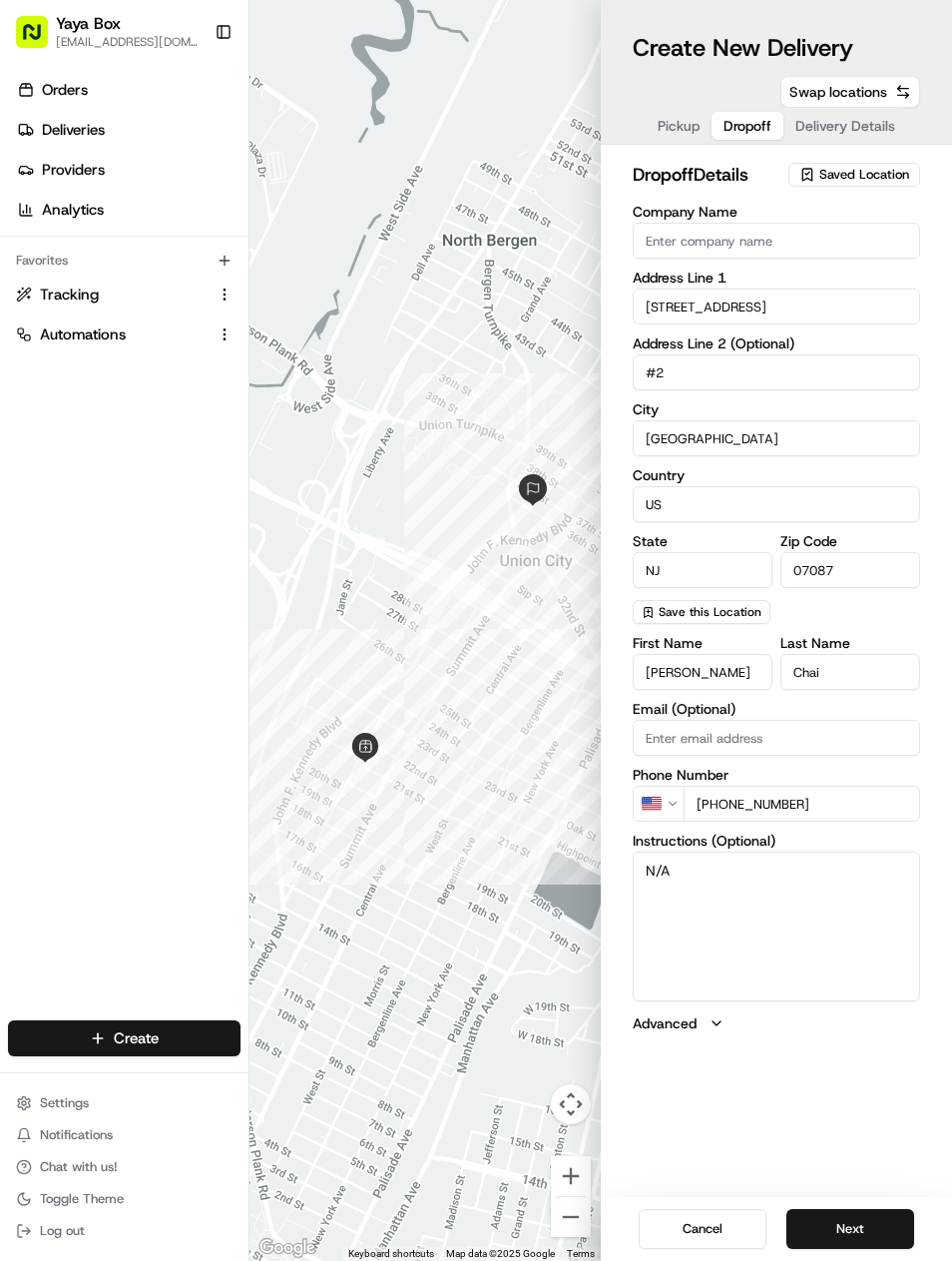 click on "Next" at bounding box center (850, 1229) 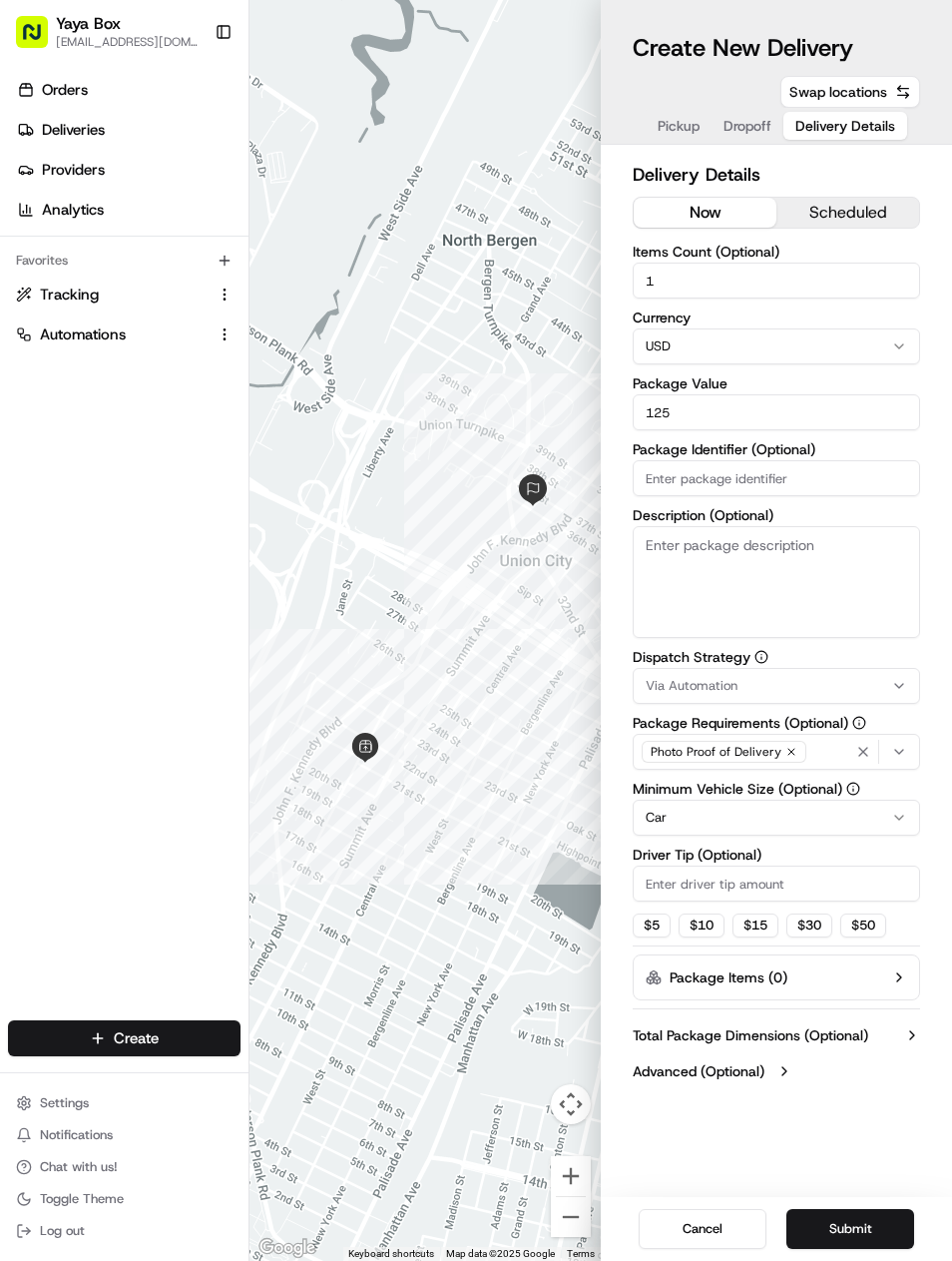 click on "Submit" at bounding box center (850, 1229) 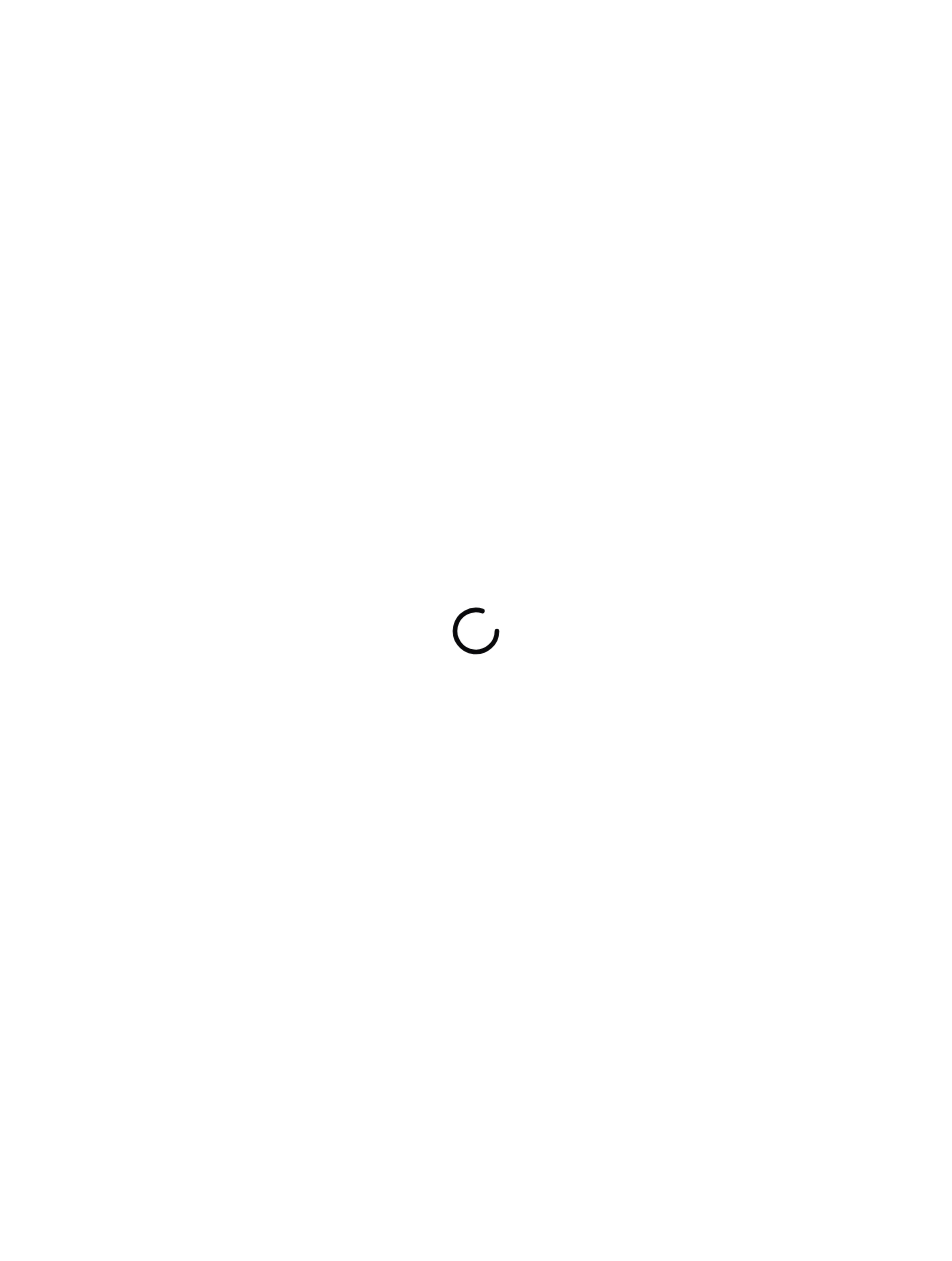 scroll, scrollTop: 0, scrollLeft: 0, axis: both 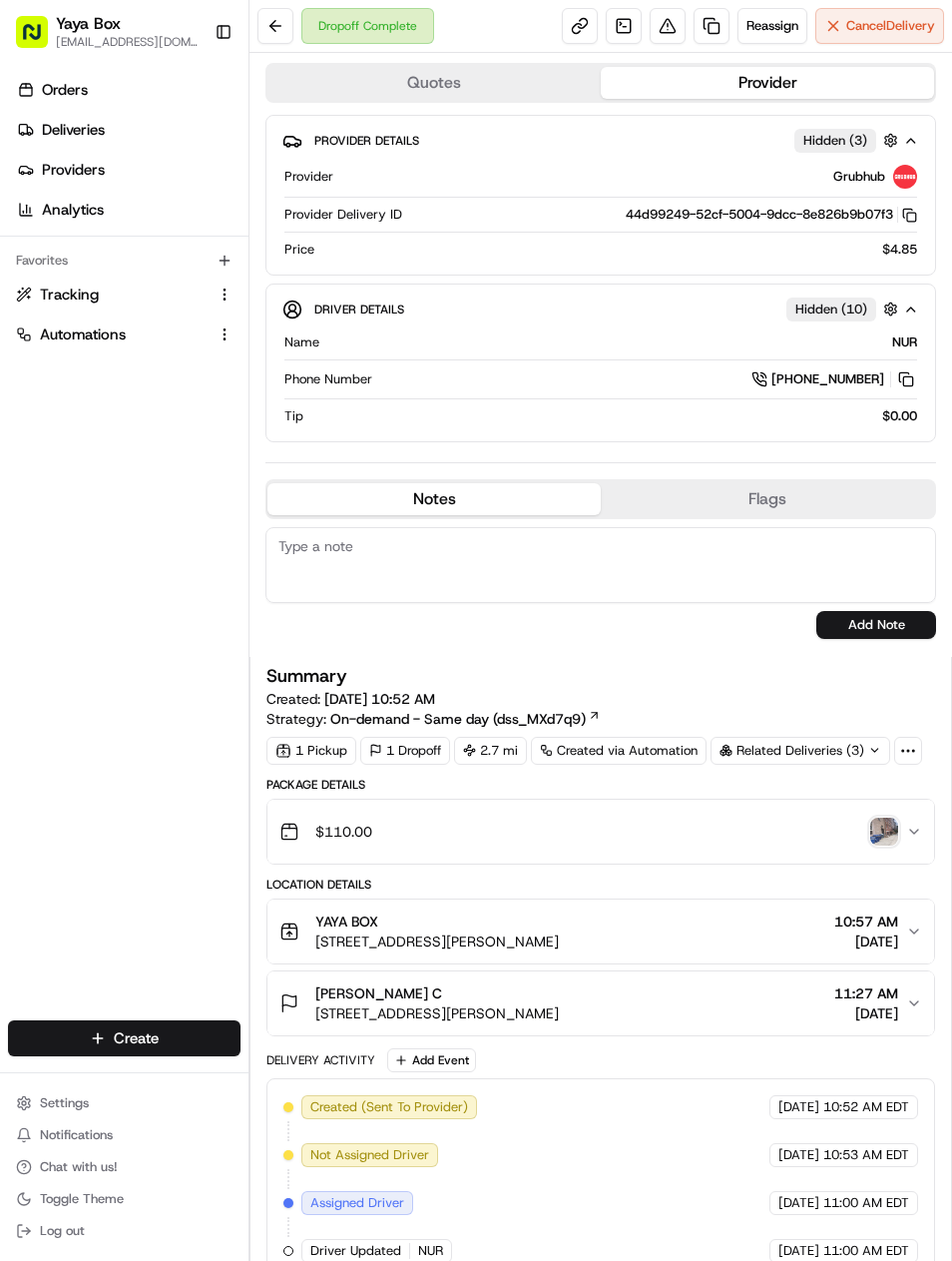 click at bounding box center [712, 26] 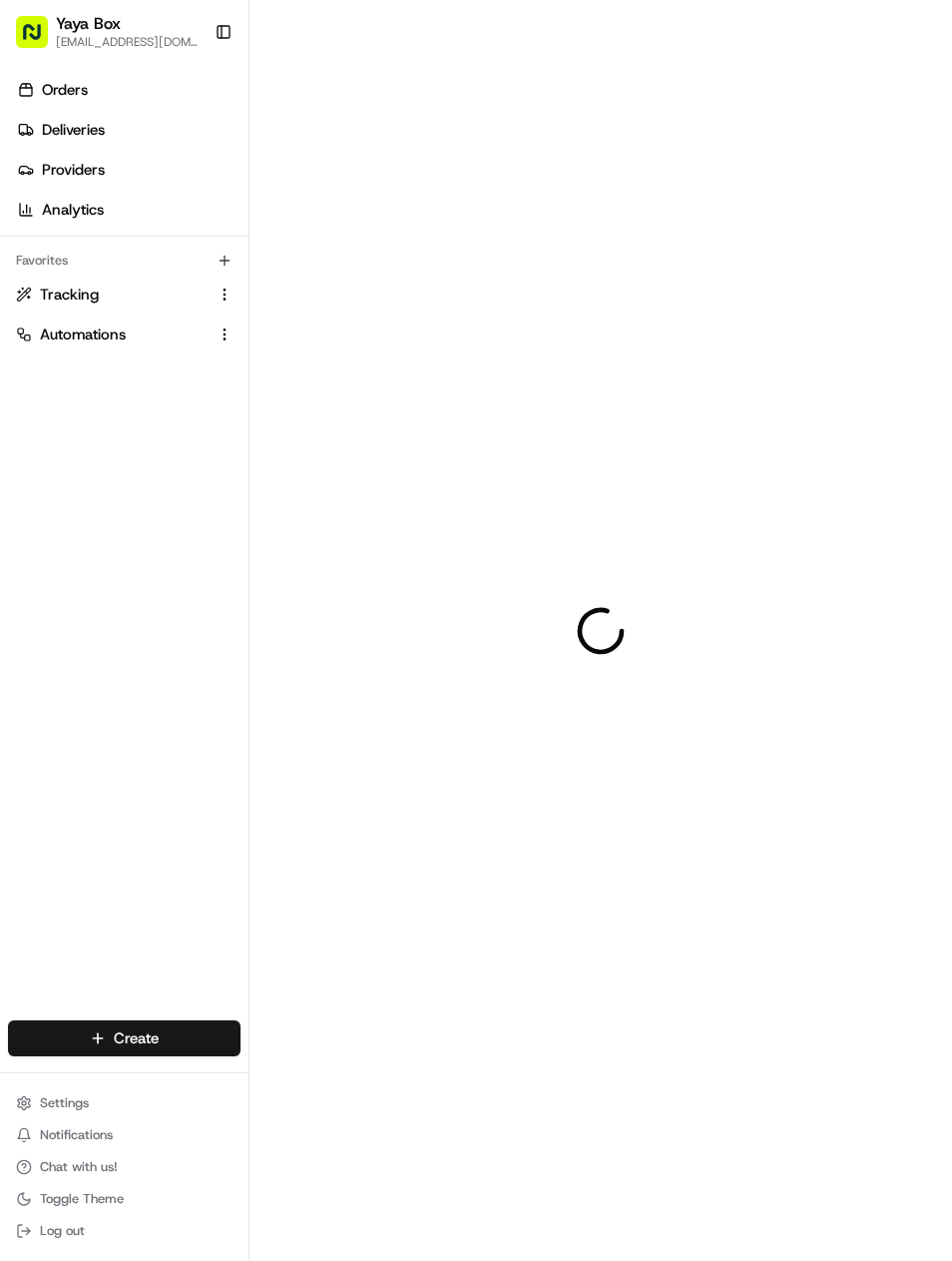 scroll, scrollTop: 0, scrollLeft: 0, axis: both 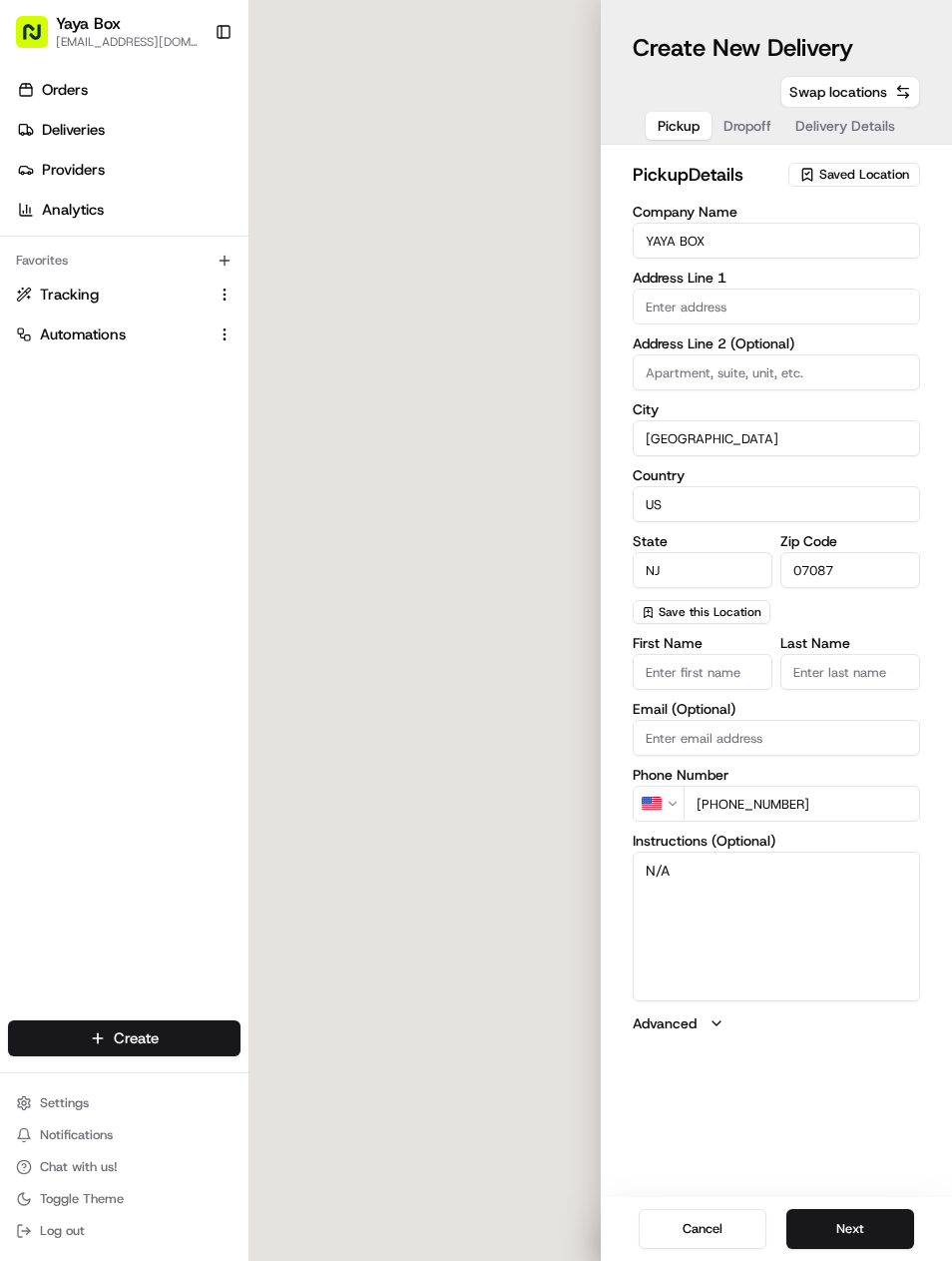type on "[STREET_ADDRESS][PERSON_NAME]" 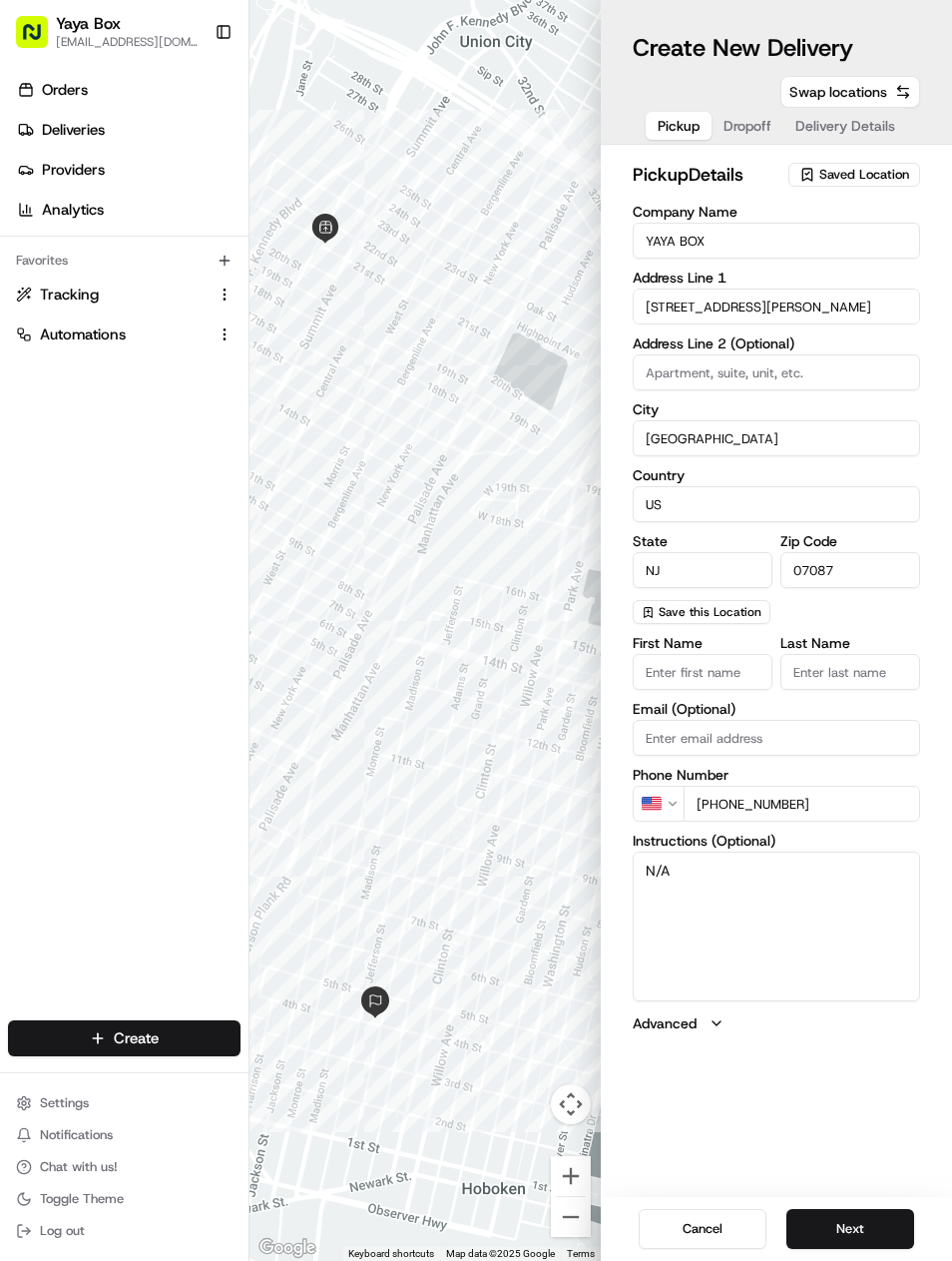 click on "Next" at bounding box center (850, 1229) 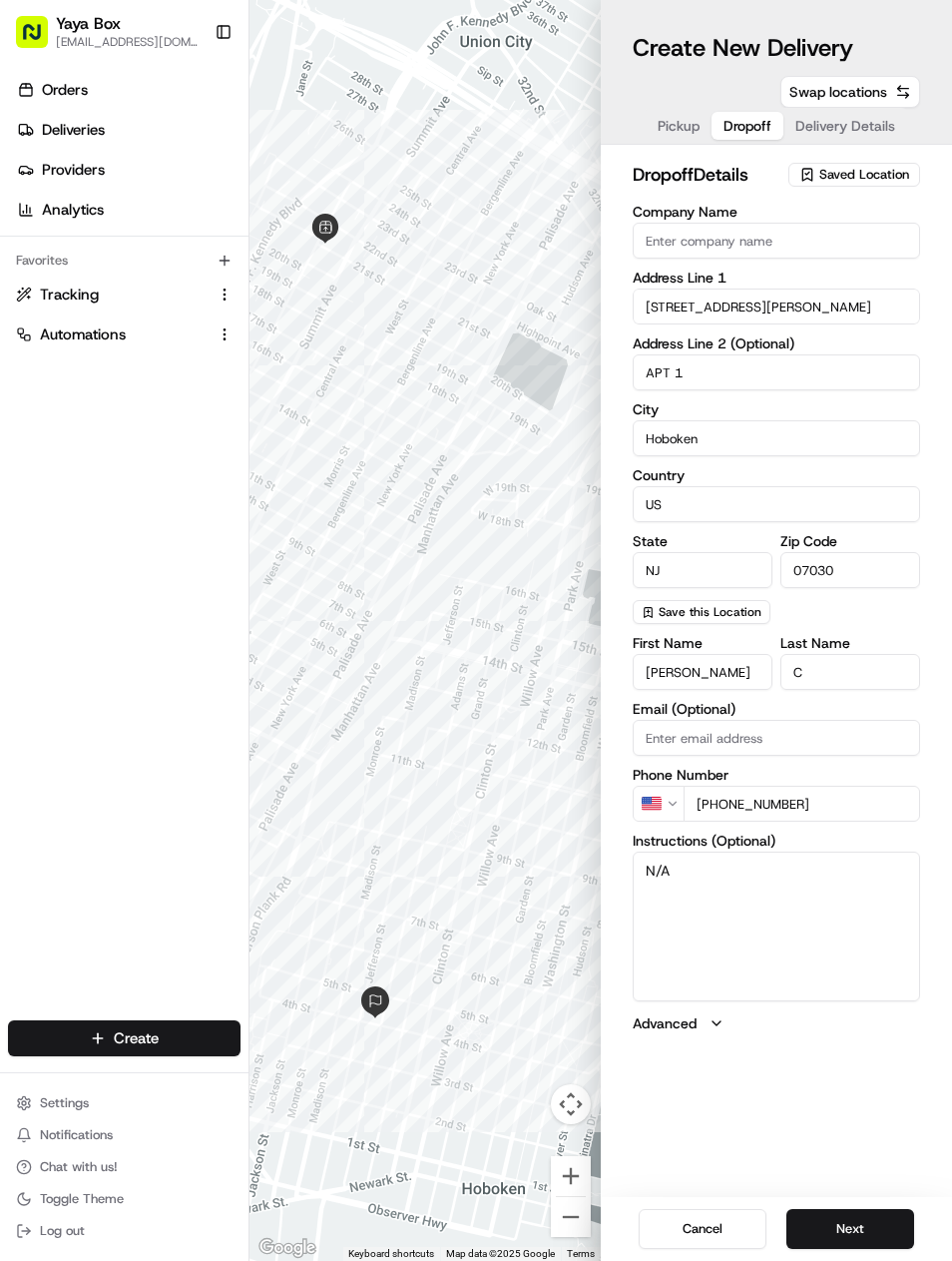 click on "Next" at bounding box center [850, 1229] 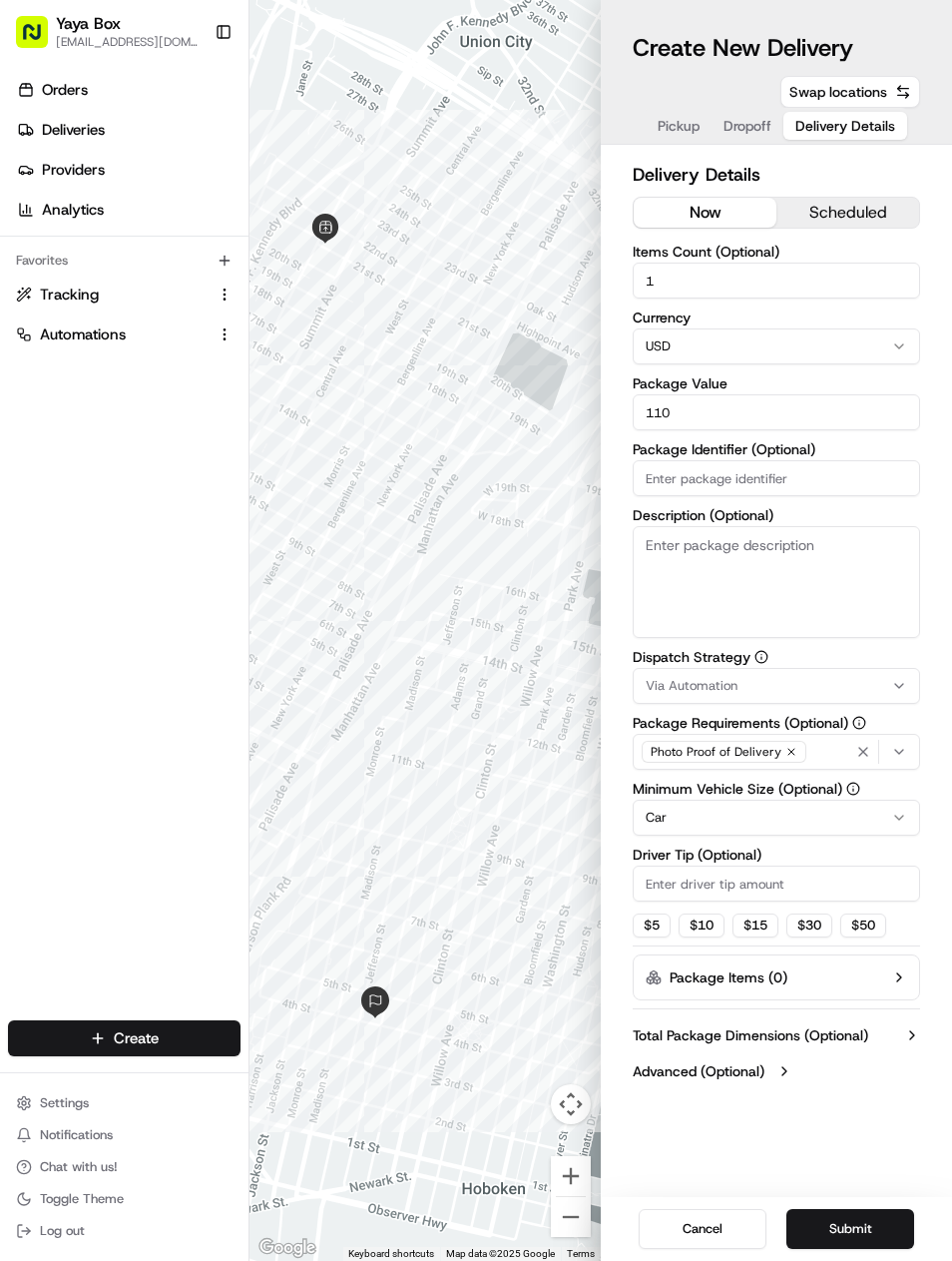 click on "Submit" at bounding box center (850, 1229) 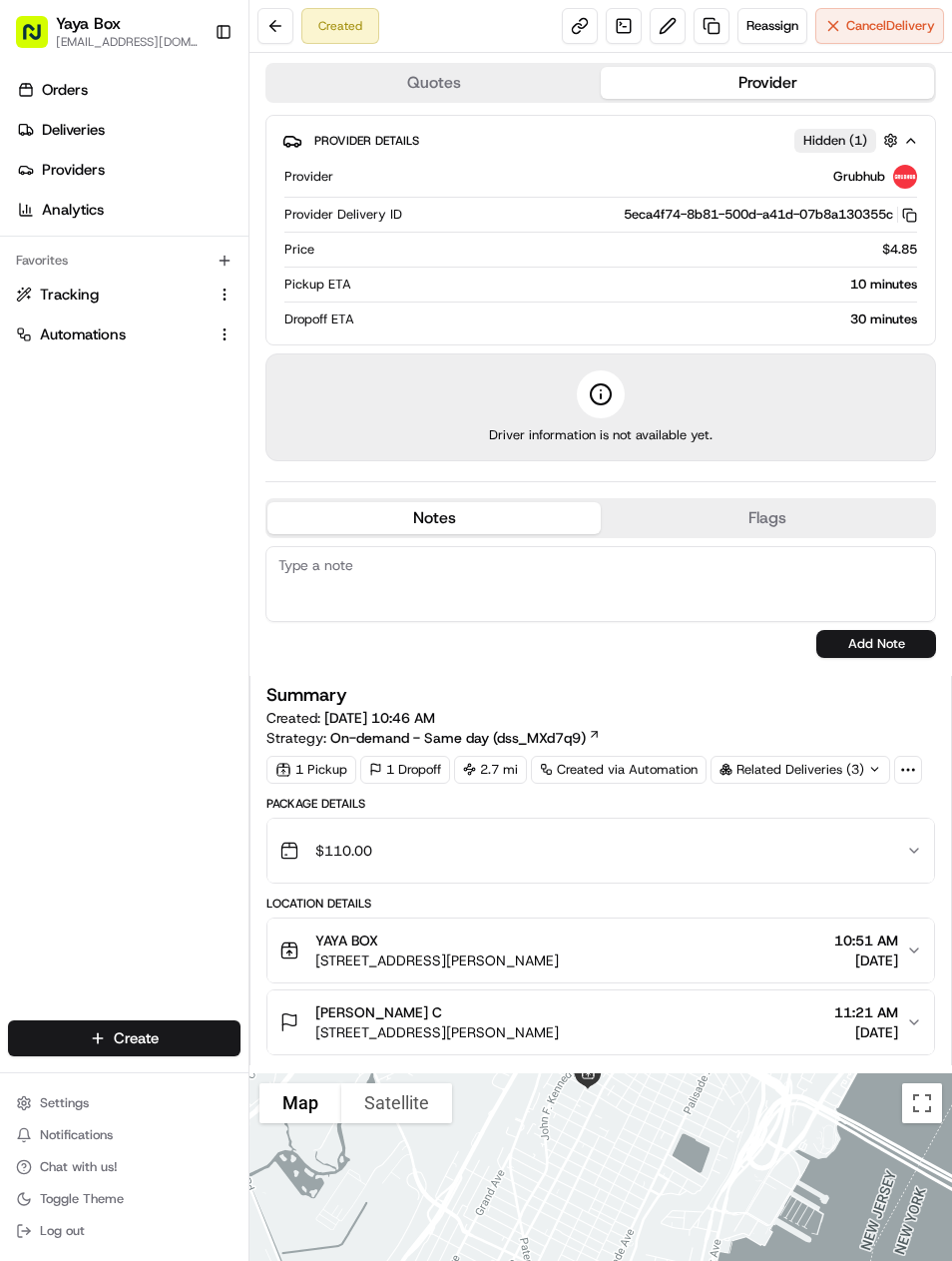 click on "Deliveries" at bounding box center (128, 130) 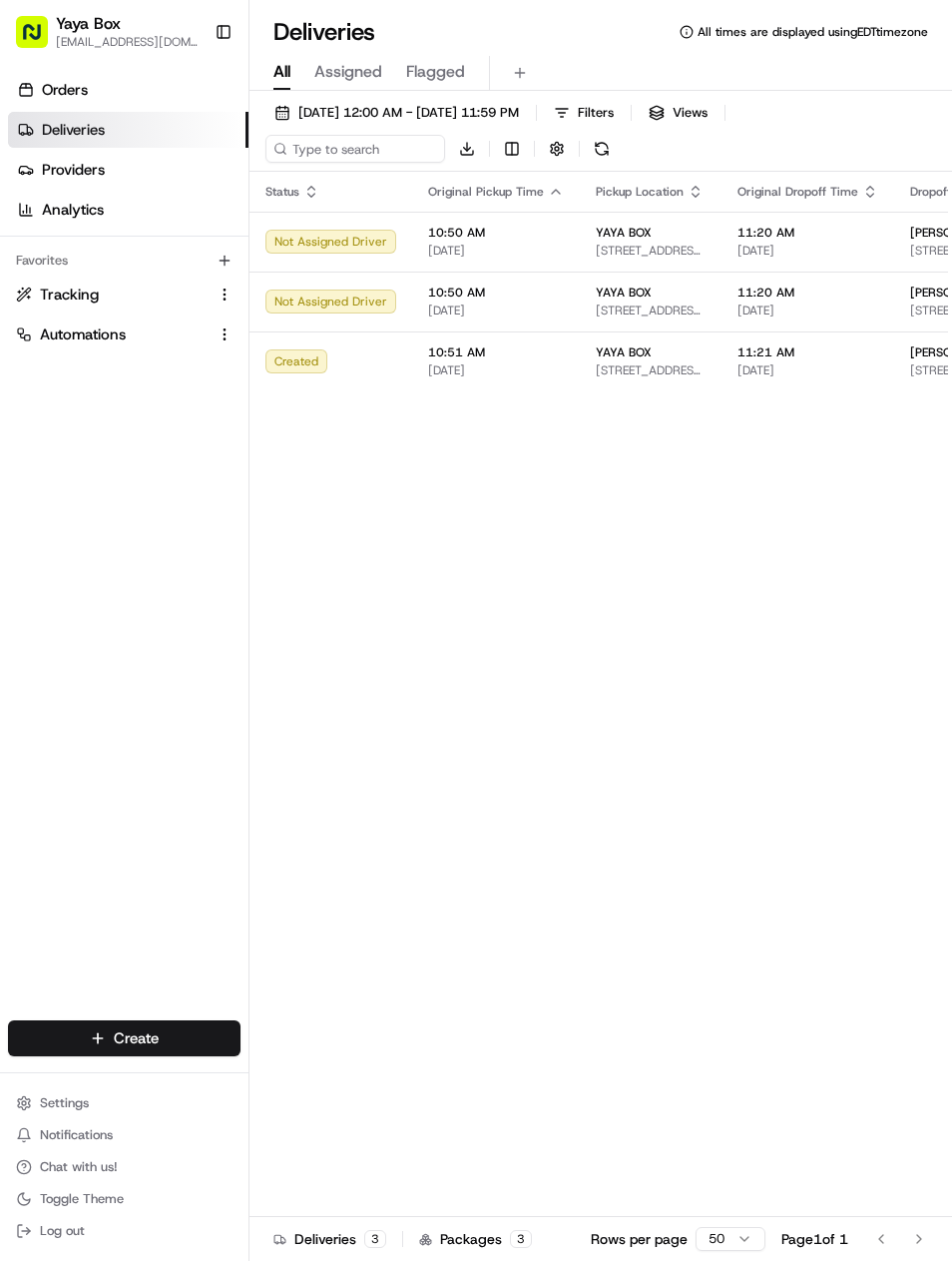 click on "[DATE] 12:00 AM - [DATE] 11:59 PM" at bounding box center [408, 113] 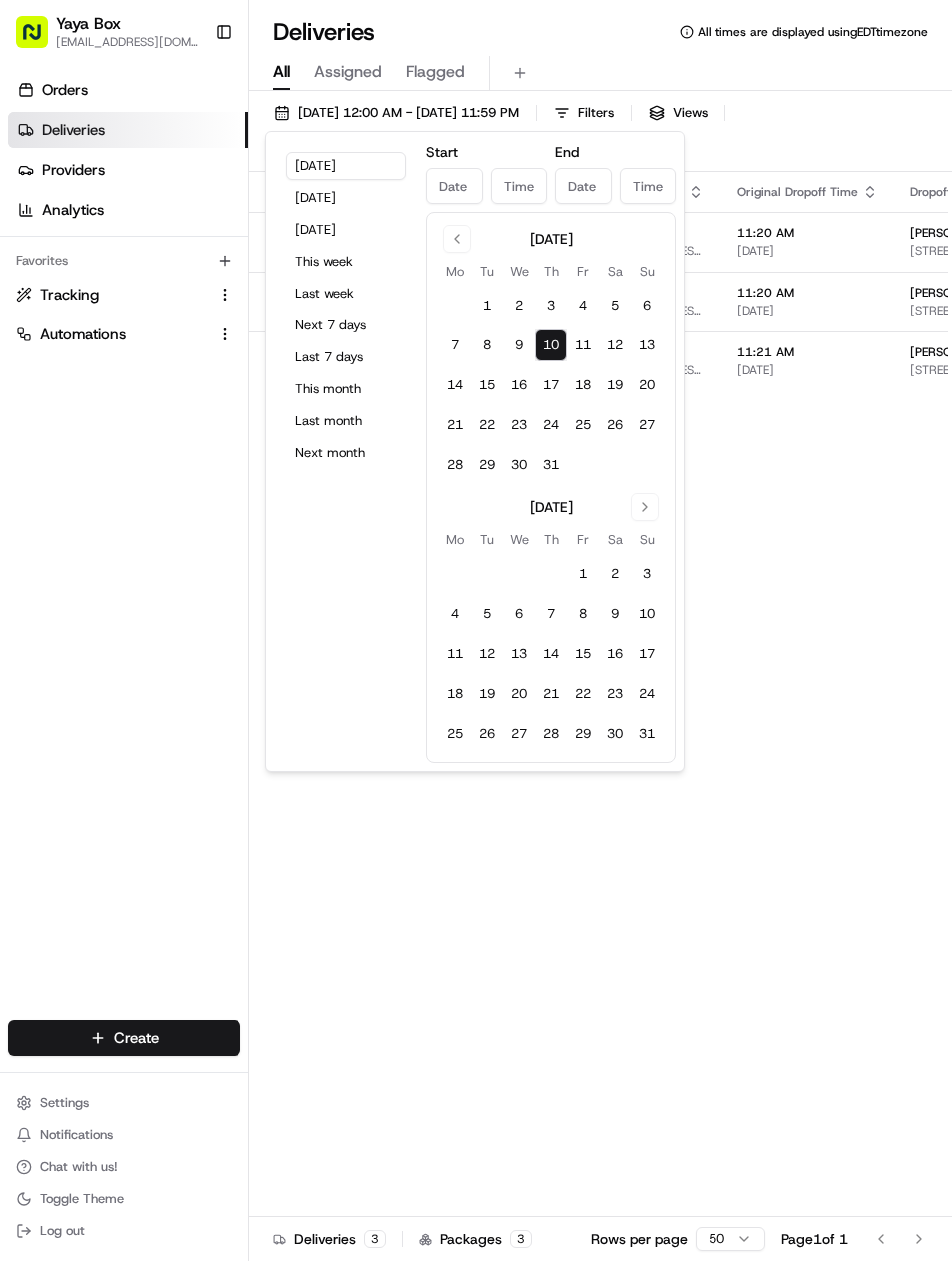 type on "Jul 10, 2025" 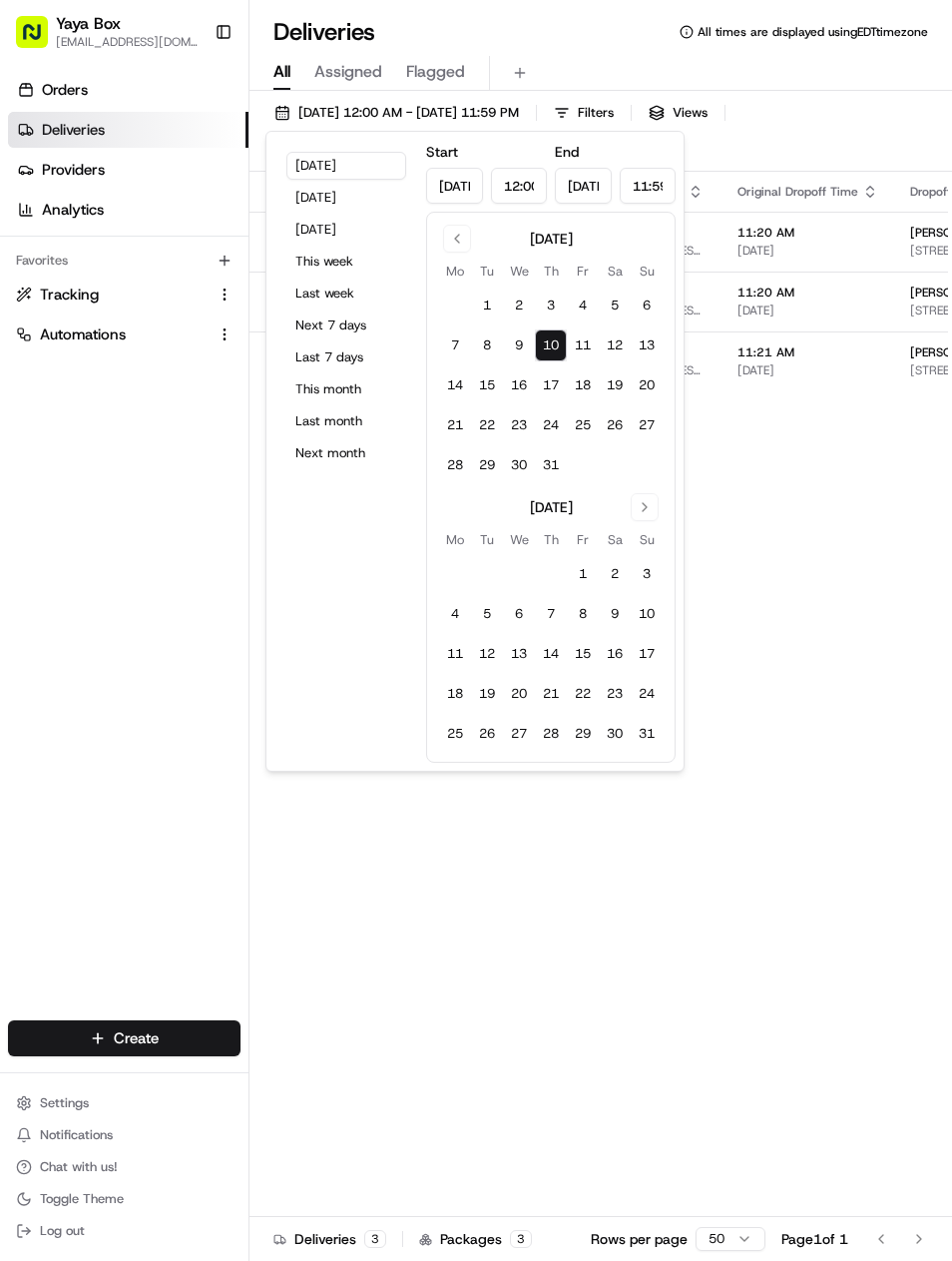 click on "Yesterday" at bounding box center (346, 198) 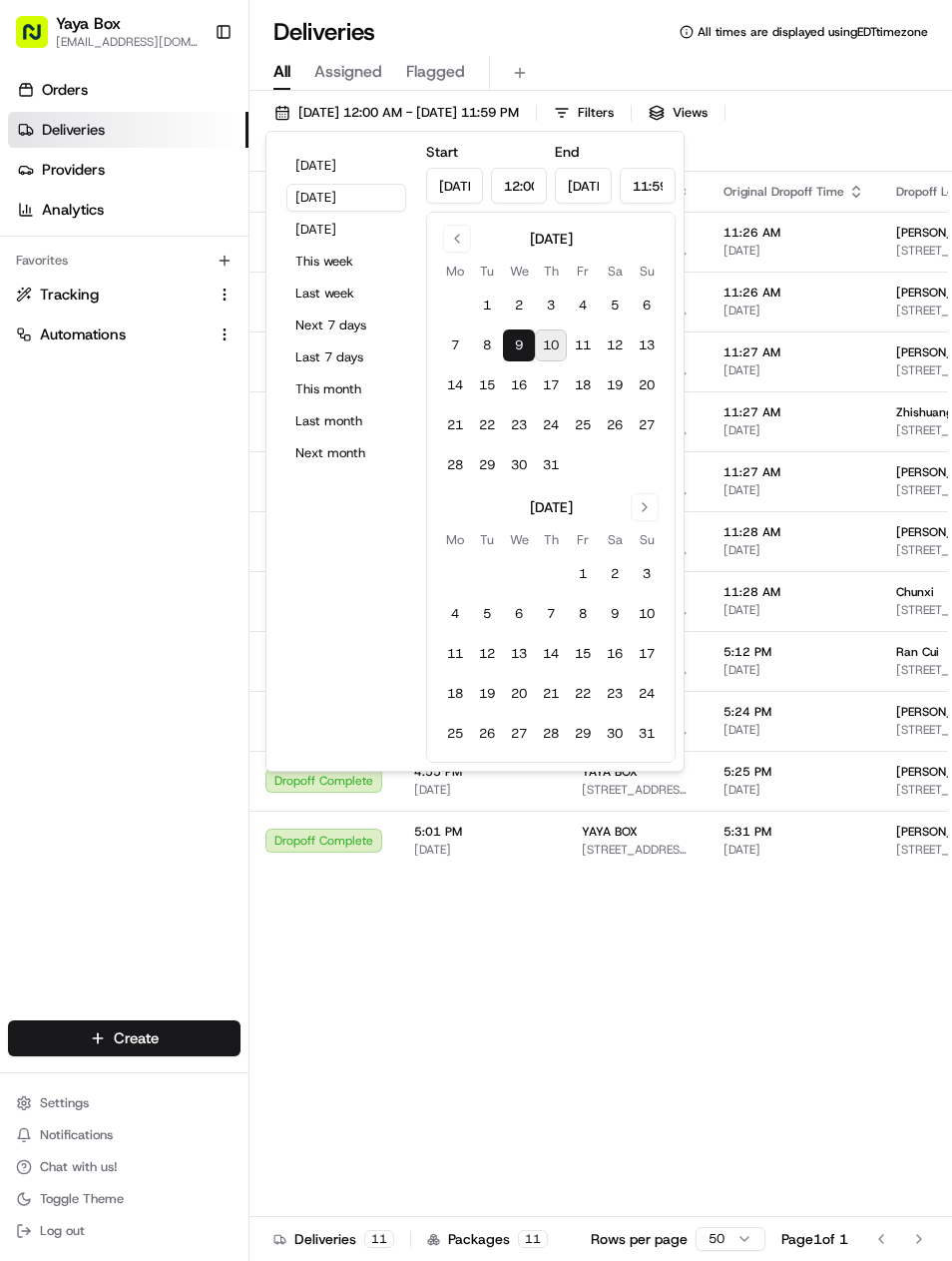click on "Orders Deliveries Providers Analytics Favorites Tracking Automations" at bounding box center [124, 550] 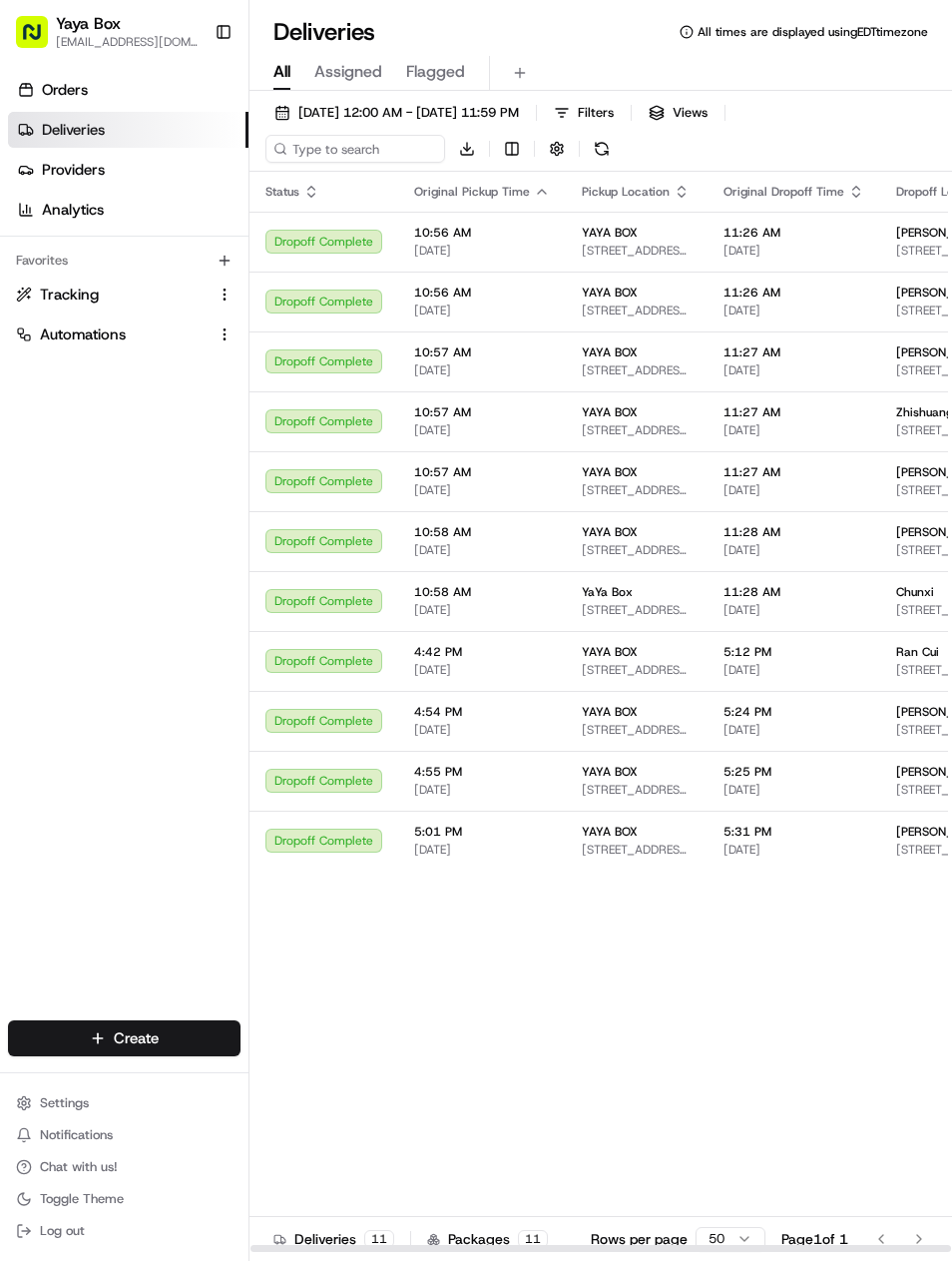 click on "[PERSON_NAME]" at bounding box center [943, 532] 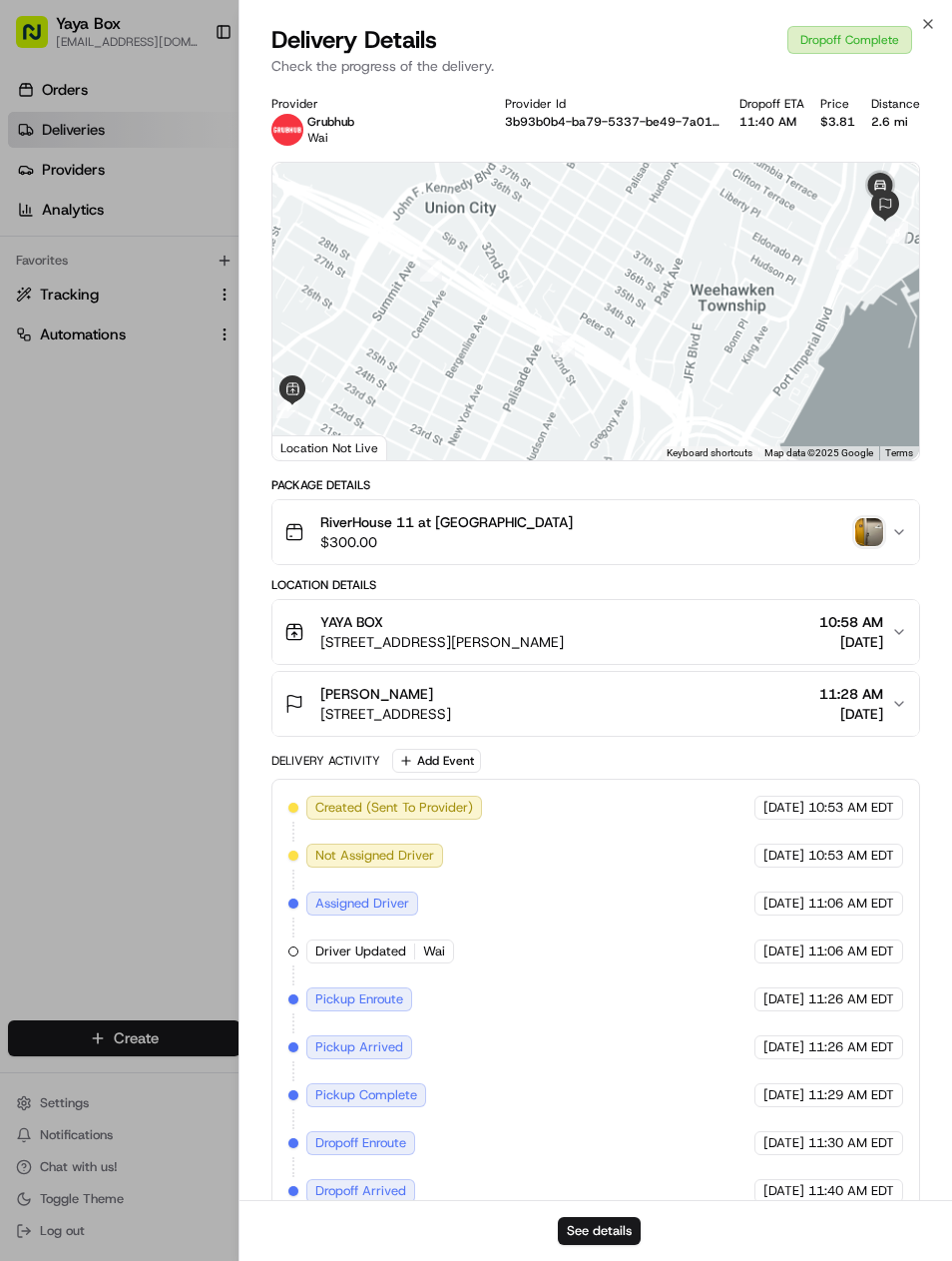 click on "See details" at bounding box center [599, 1231] 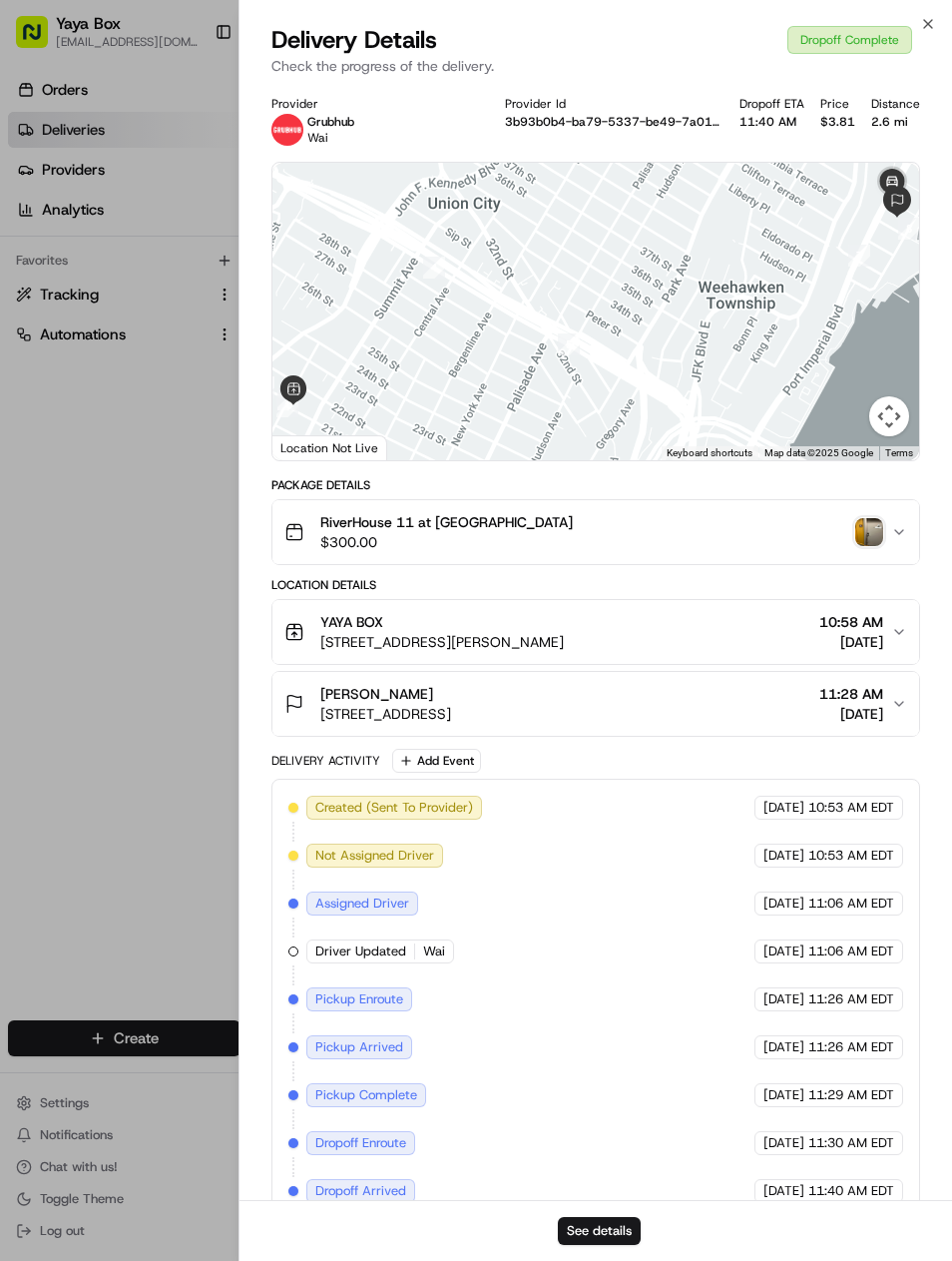 click at bounding box center [476, 630] 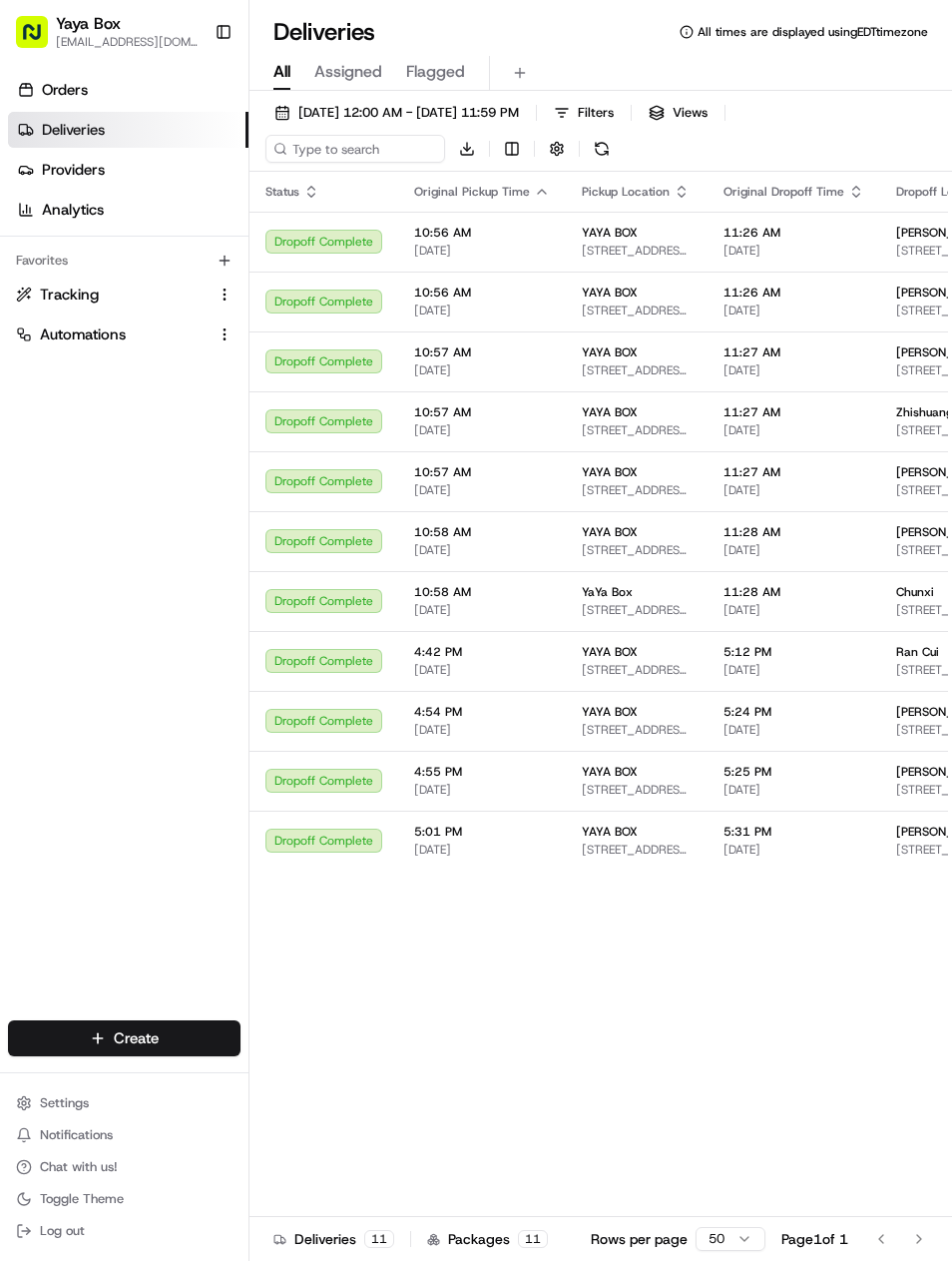 click on "[PERSON_NAME]" at bounding box center (943, 352) 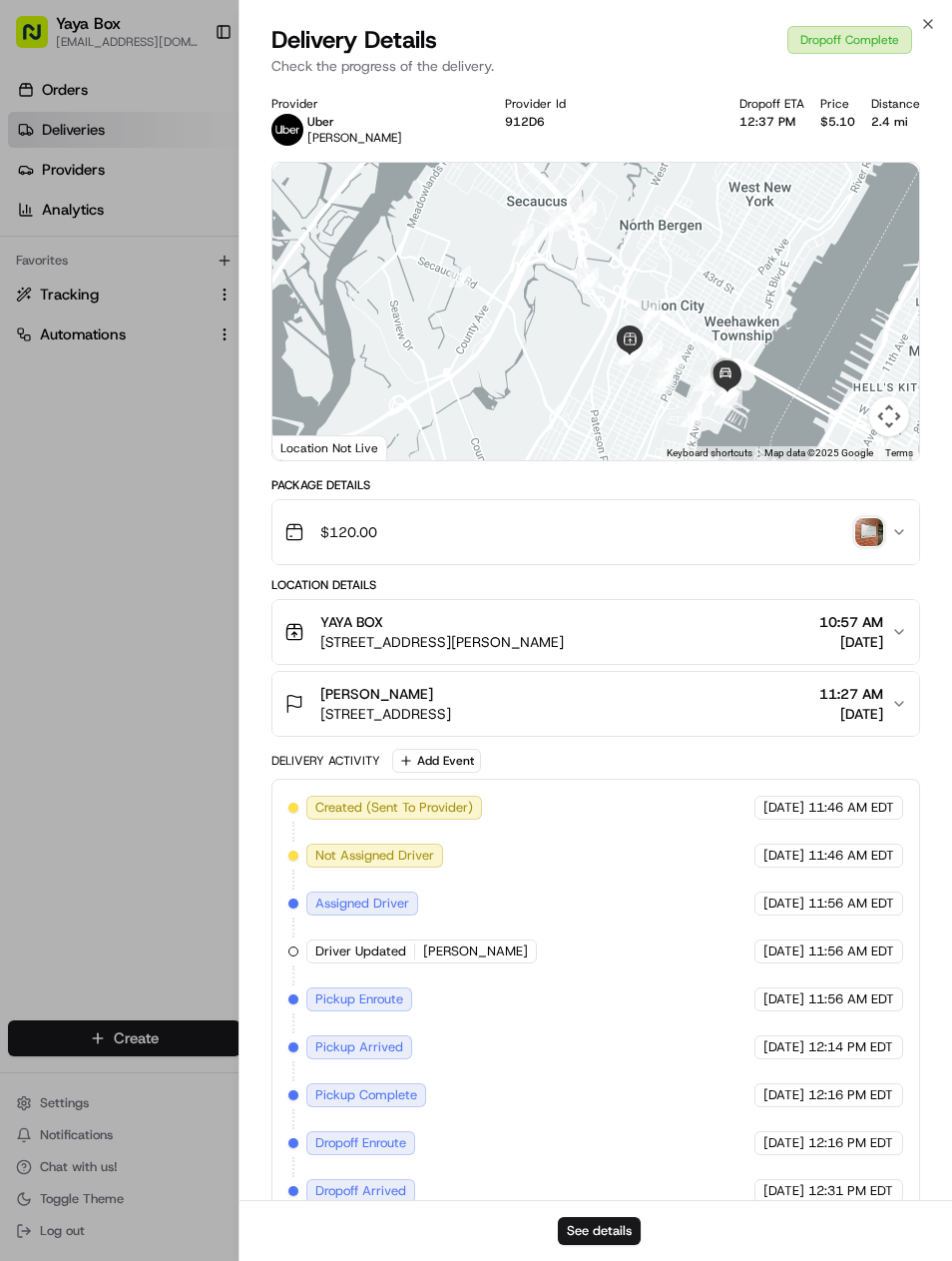 click on "See details" at bounding box center (596, 1230) 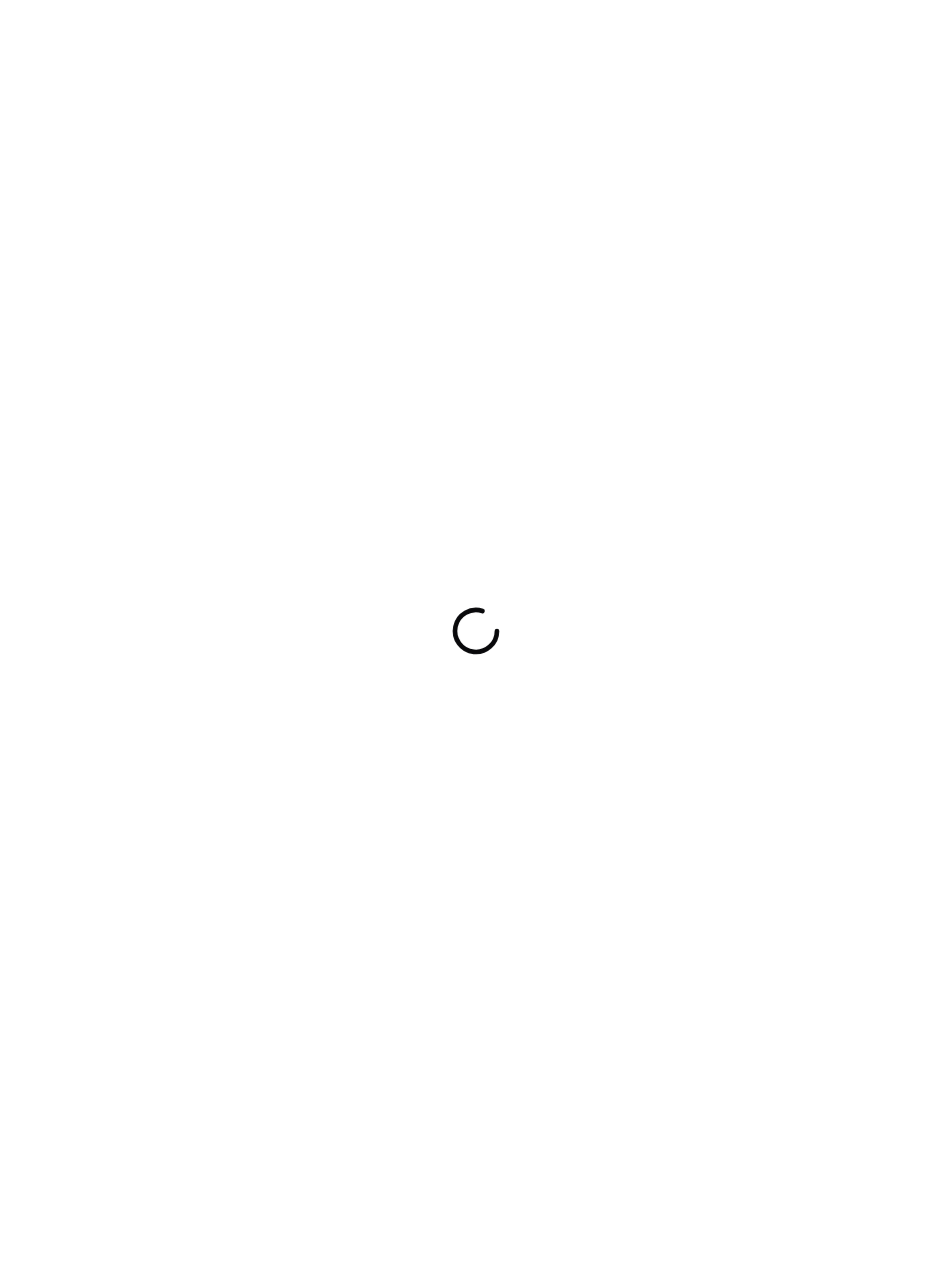 scroll, scrollTop: 0, scrollLeft: 0, axis: both 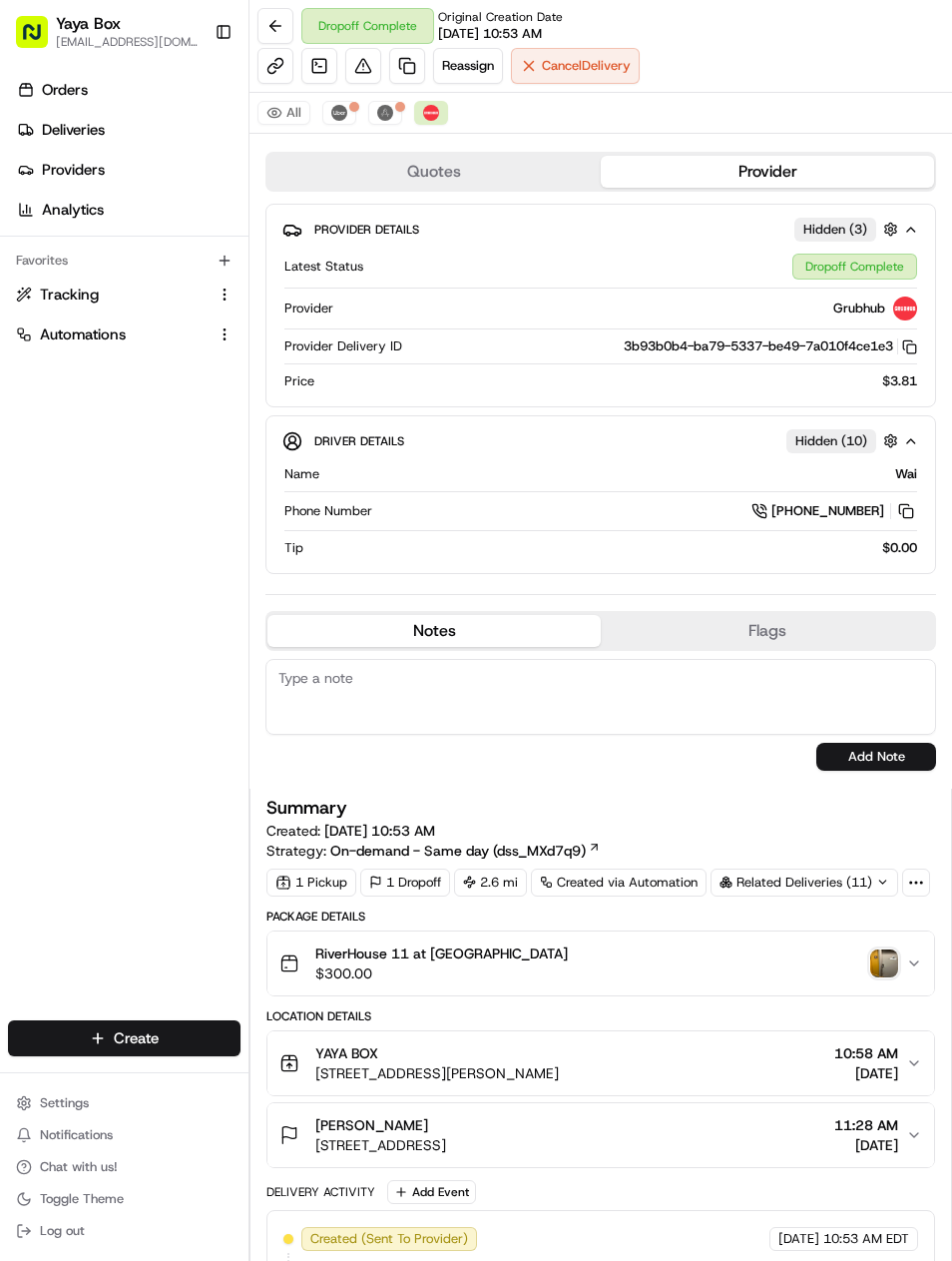 click at bounding box center (407, 66) 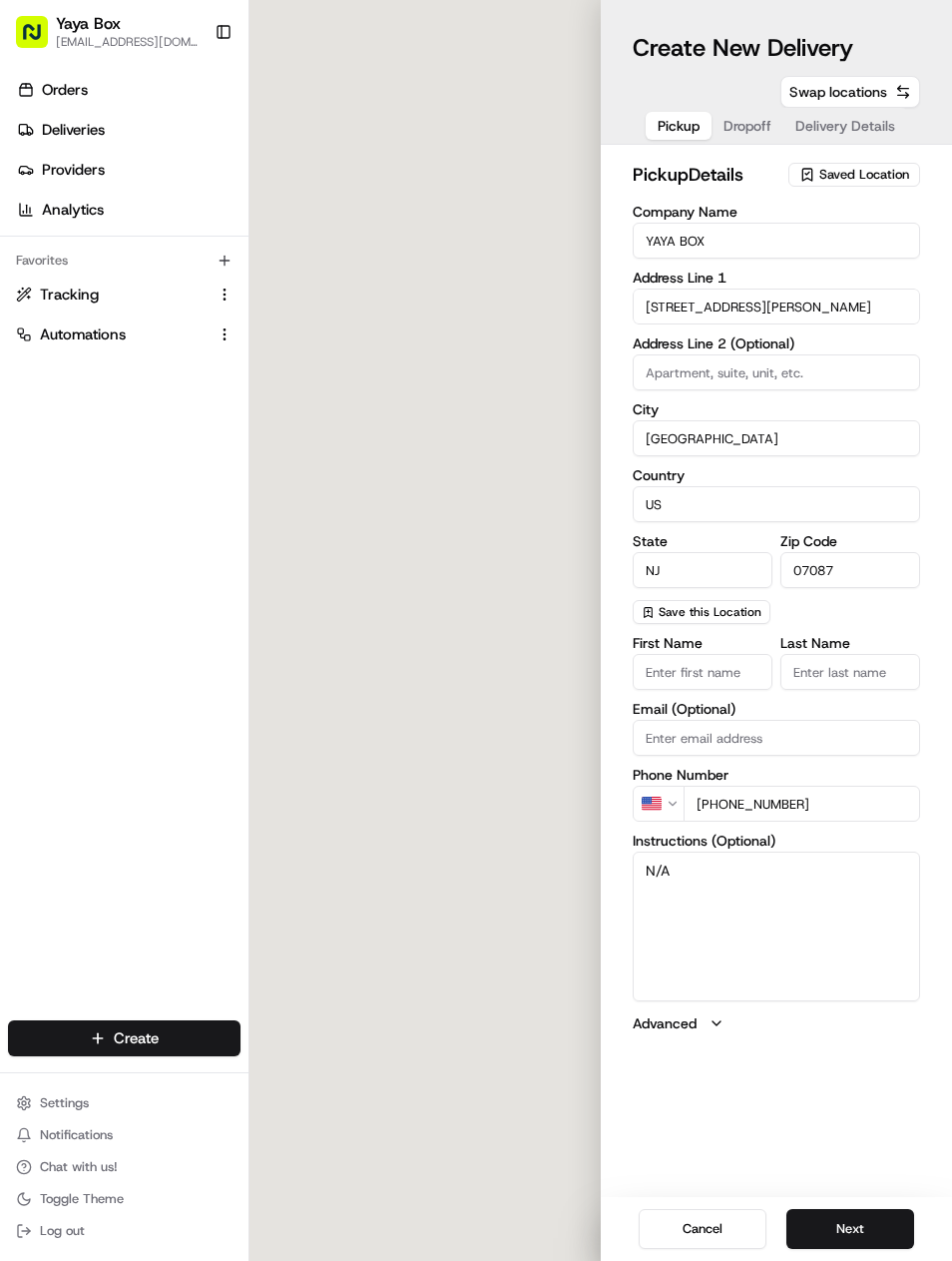 scroll, scrollTop: 0, scrollLeft: 0, axis: both 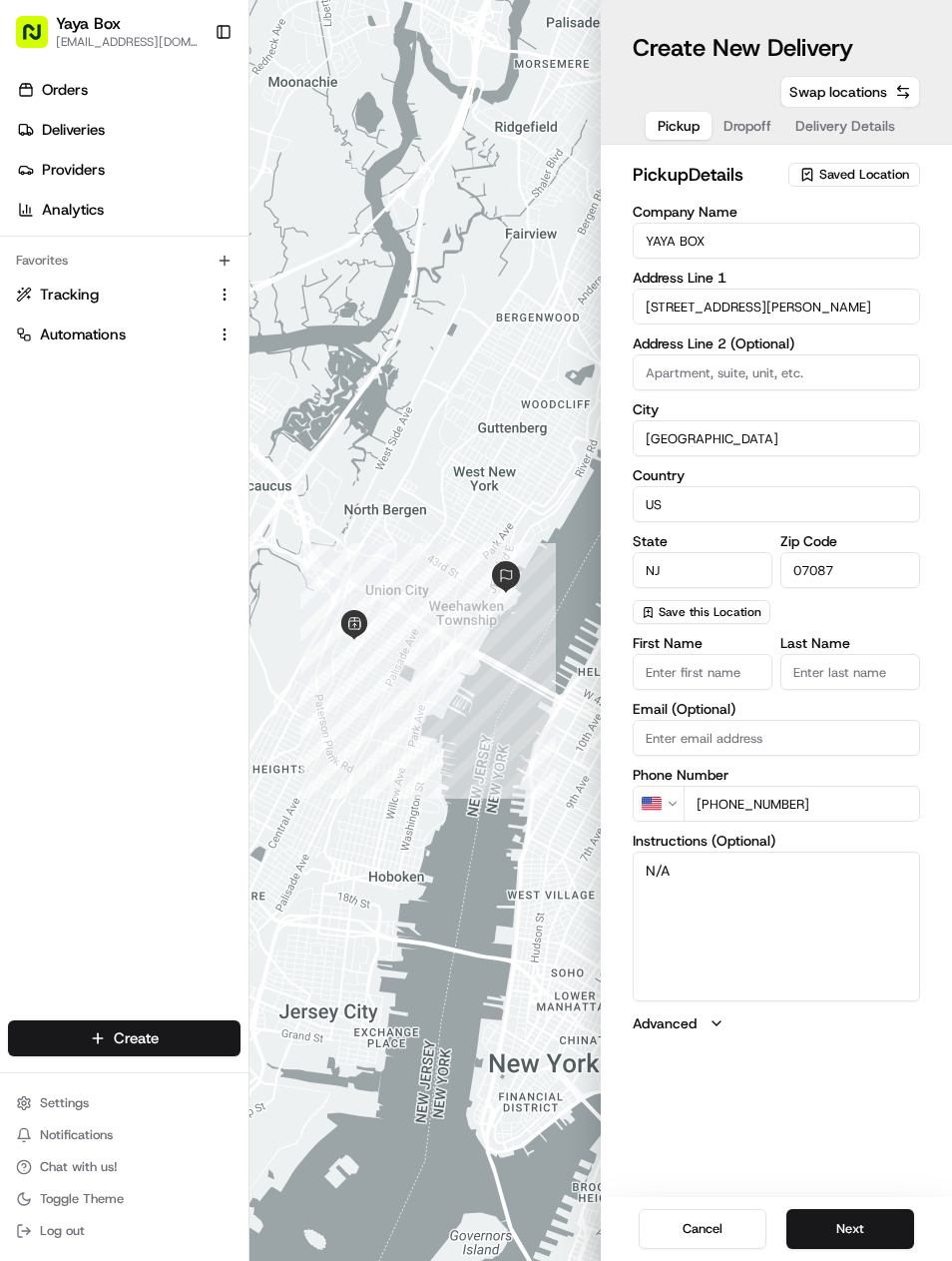 click on "Next" at bounding box center (850, 1229) 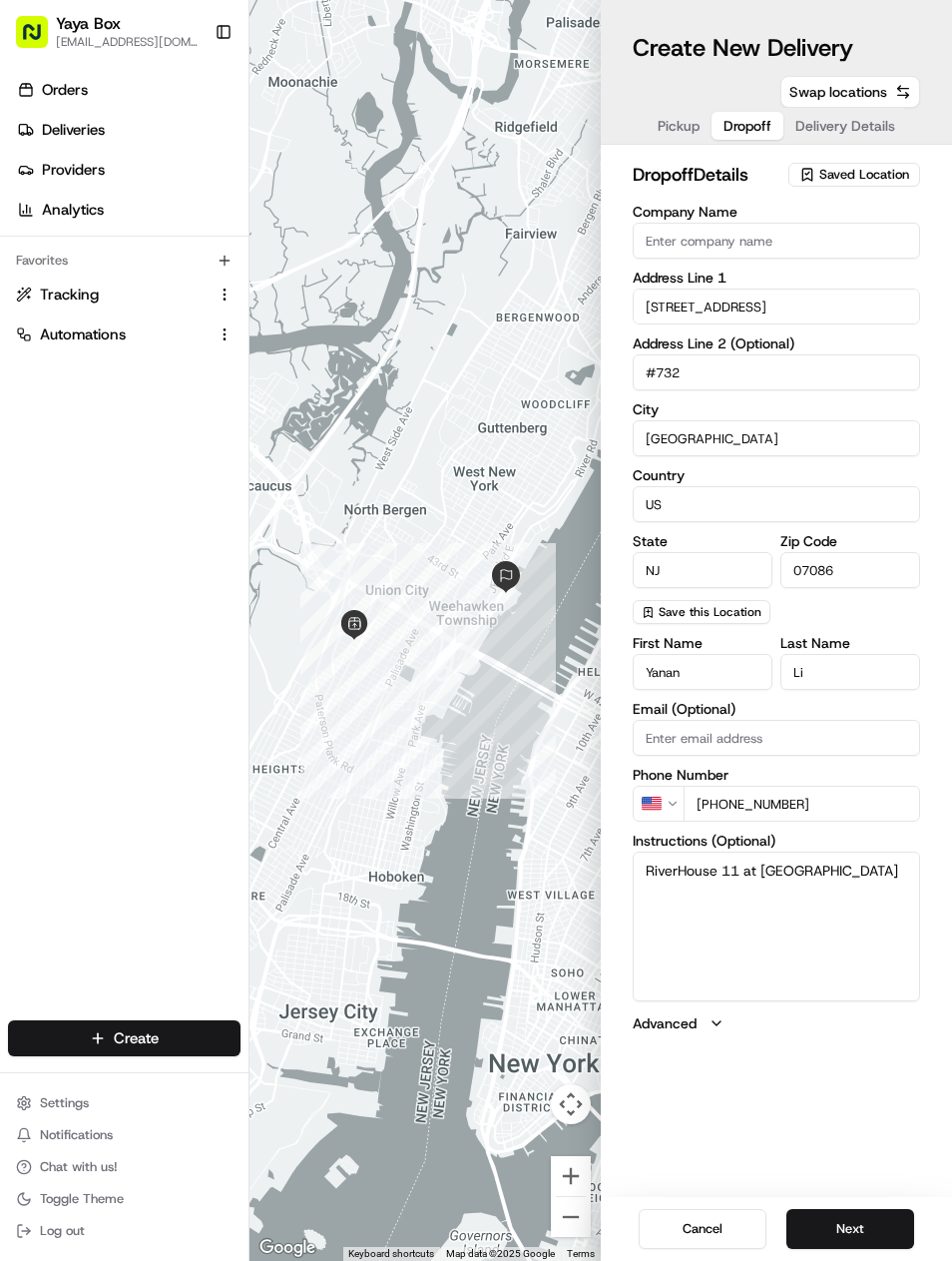 click on "Next" at bounding box center (850, 1229) 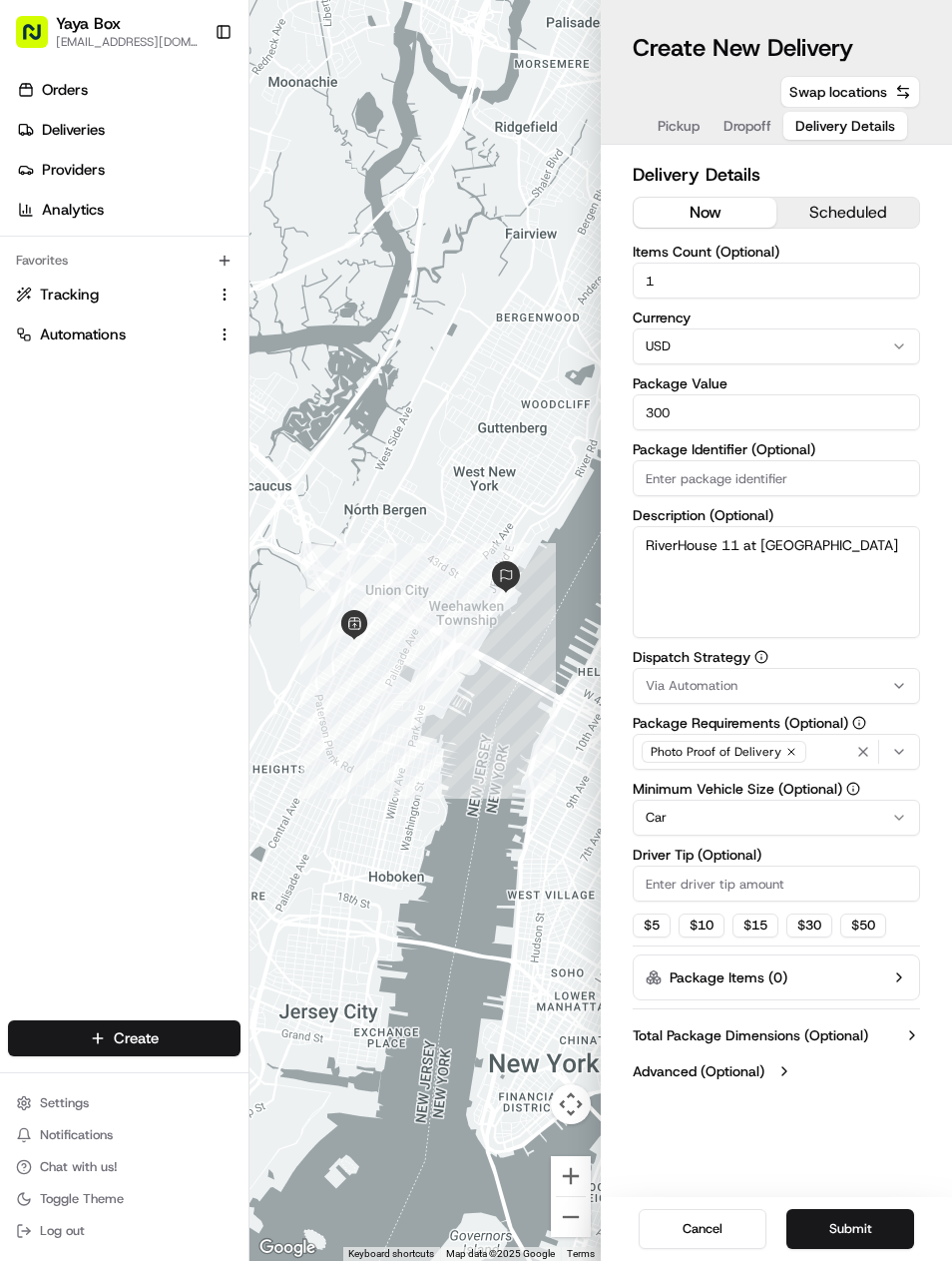 click on "Submit" at bounding box center (850, 1229) 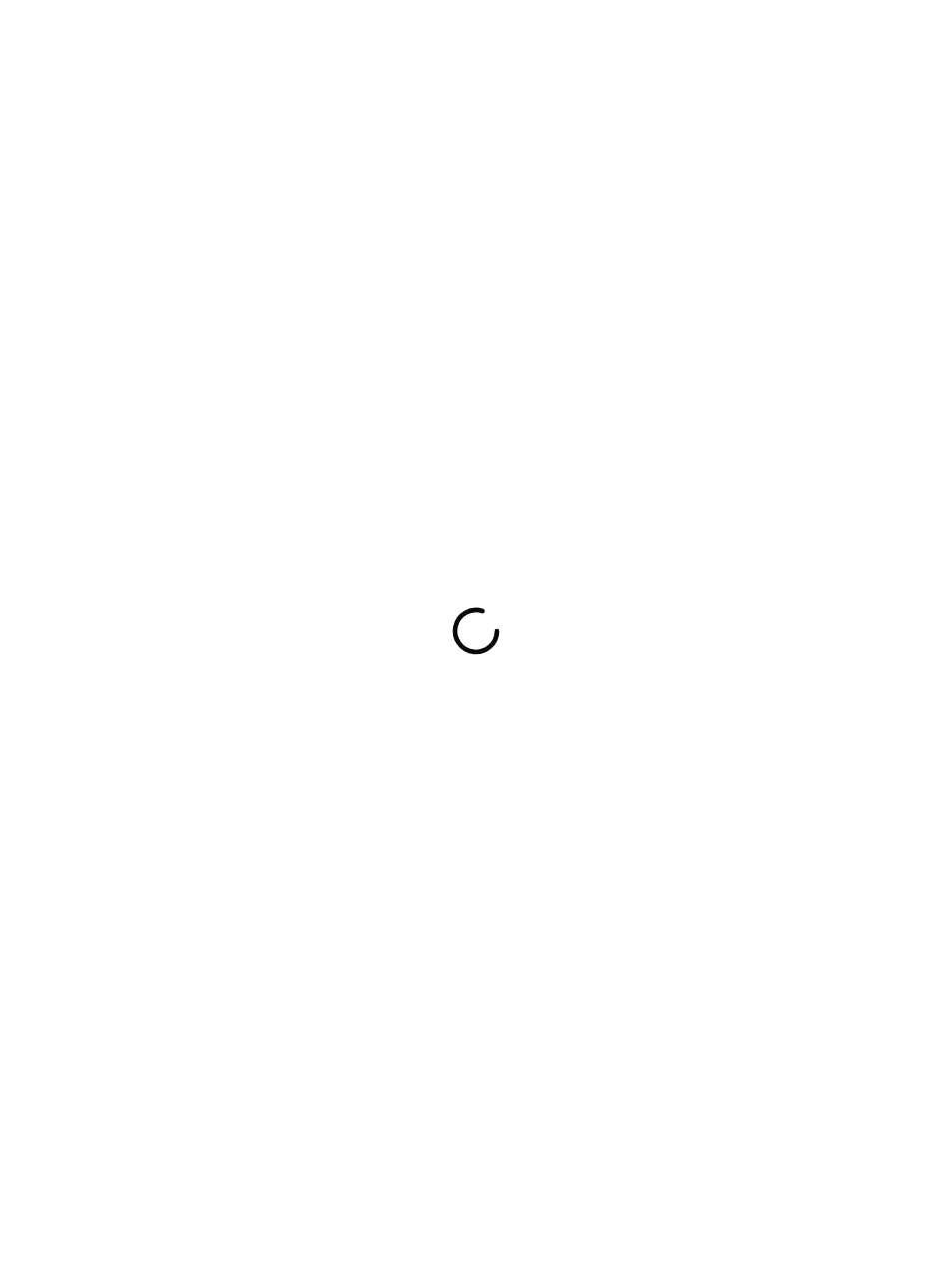 scroll, scrollTop: 0, scrollLeft: 0, axis: both 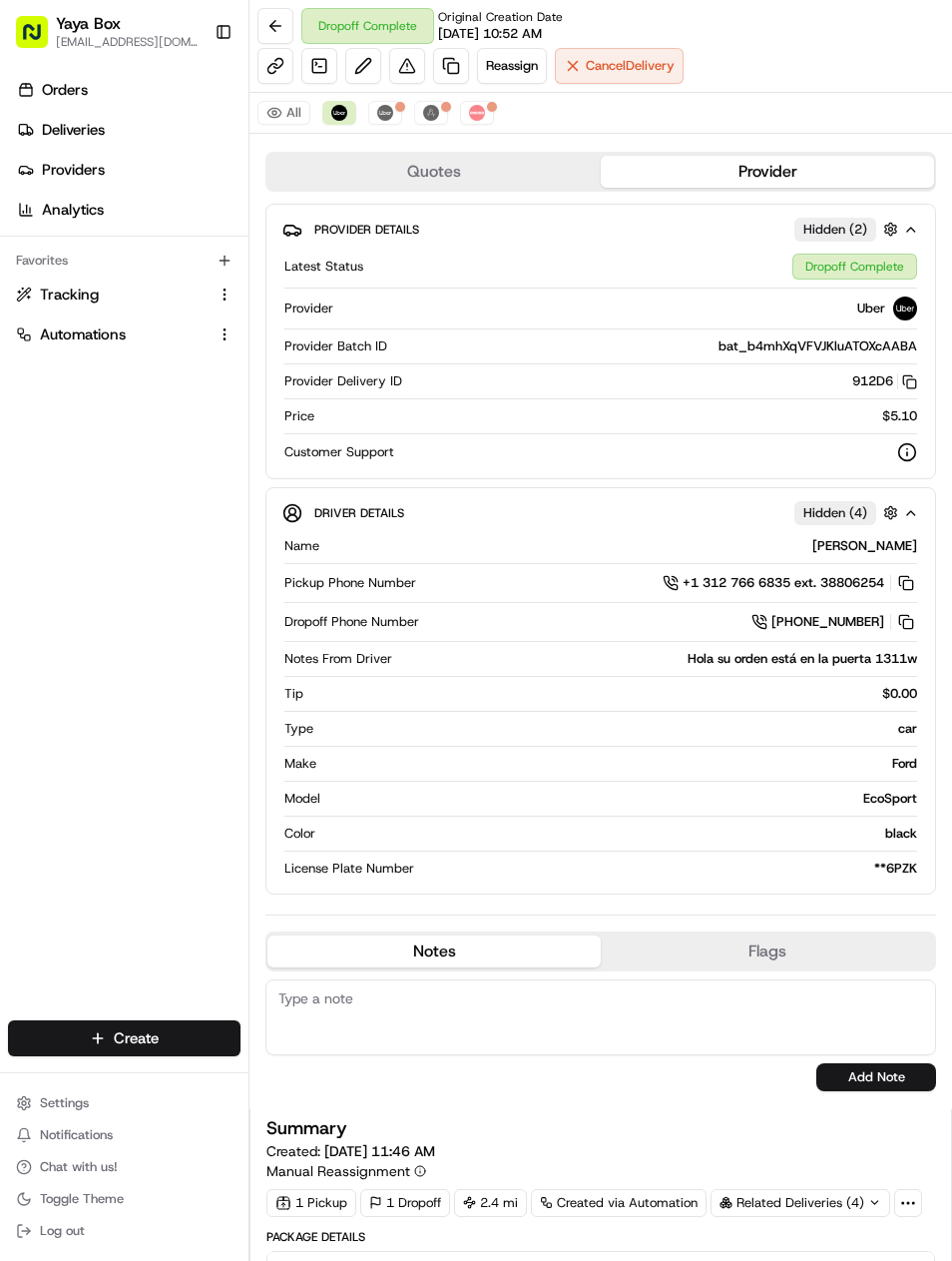 click at bounding box center (451, 66) 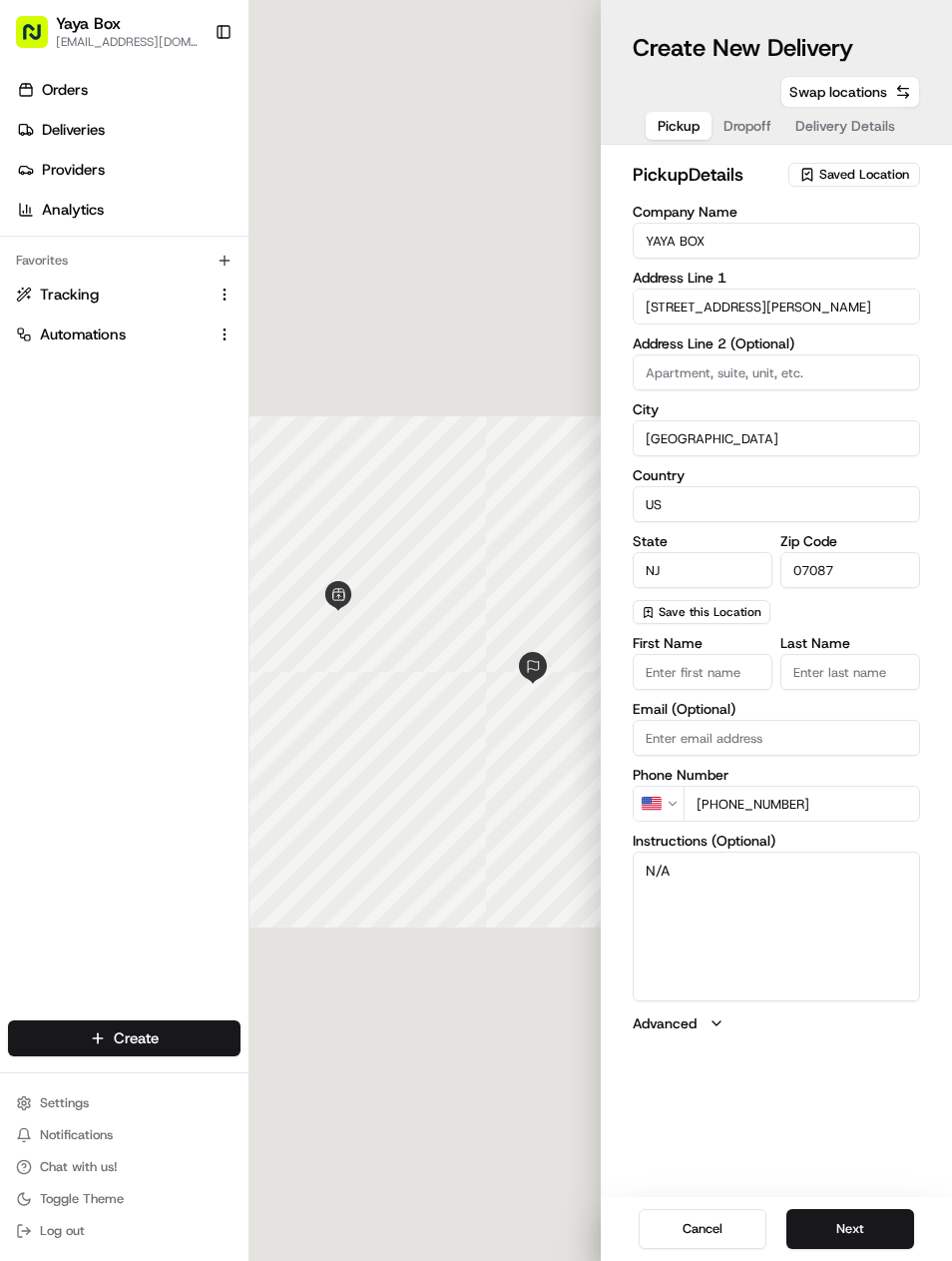 click on "Next" at bounding box center [850, 1229] 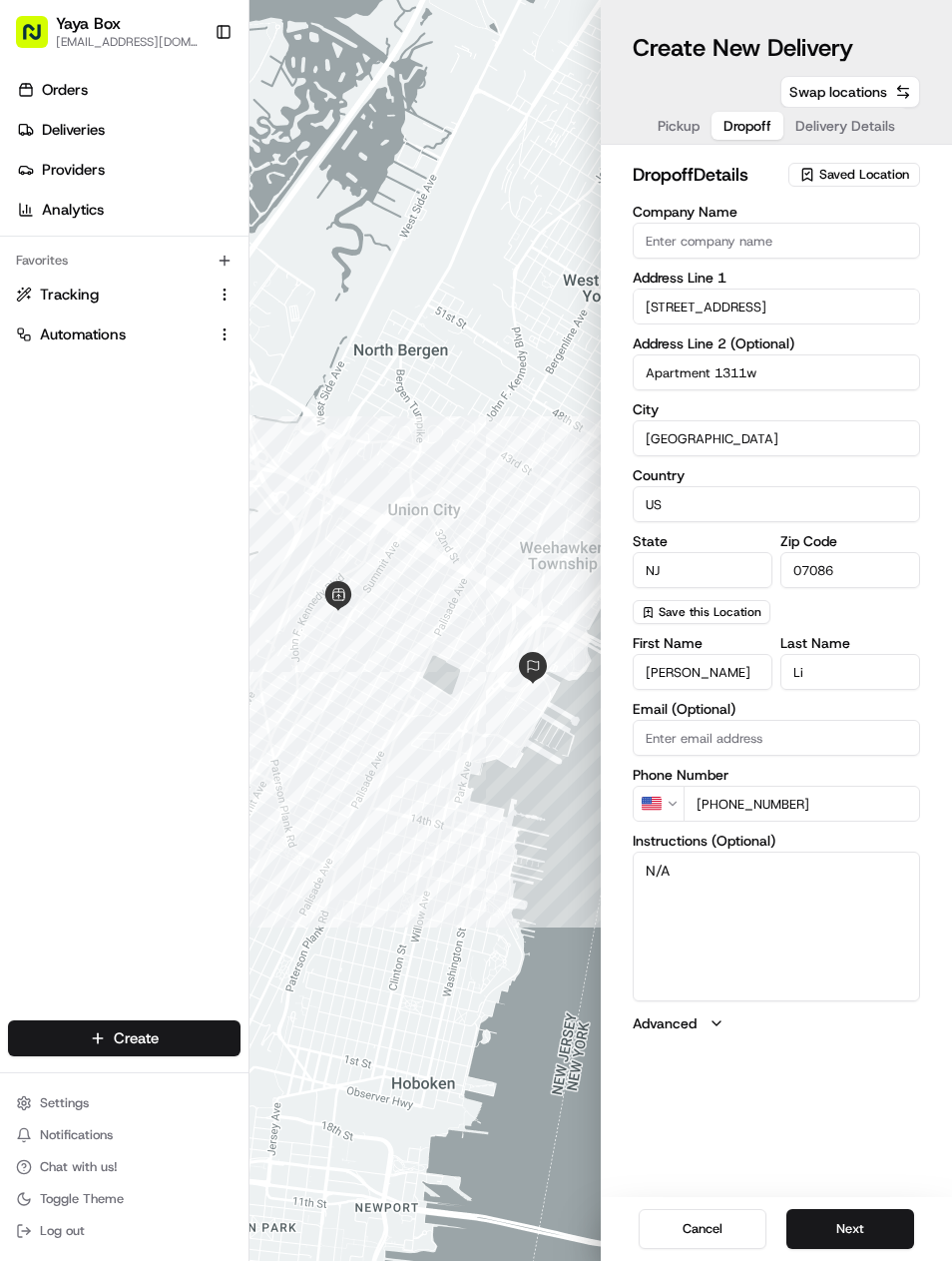 scroll, scrollTop: 0, scrollLeft: 0, axis: both 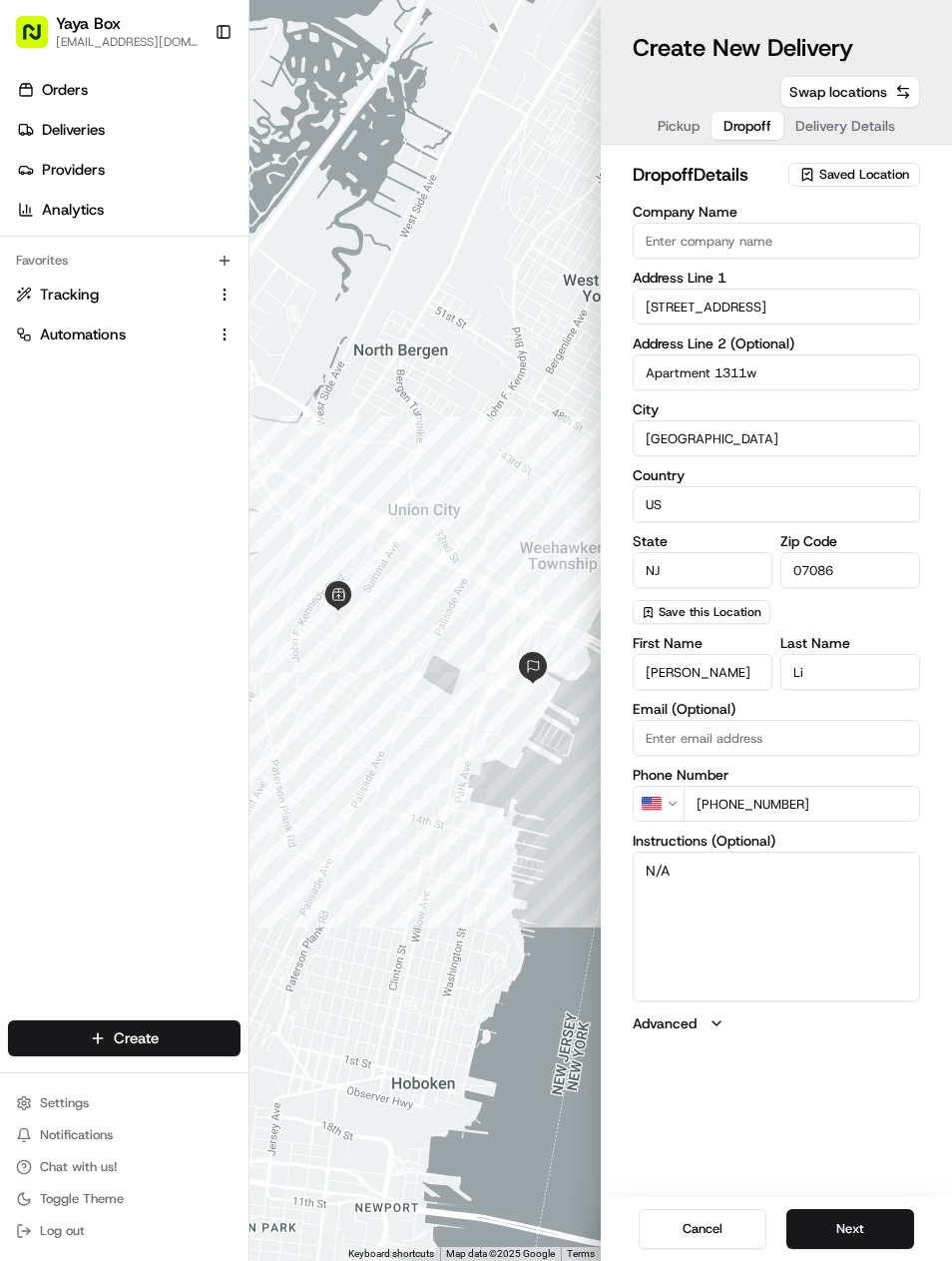 click on "Next" at bounding box center [850, 1229] 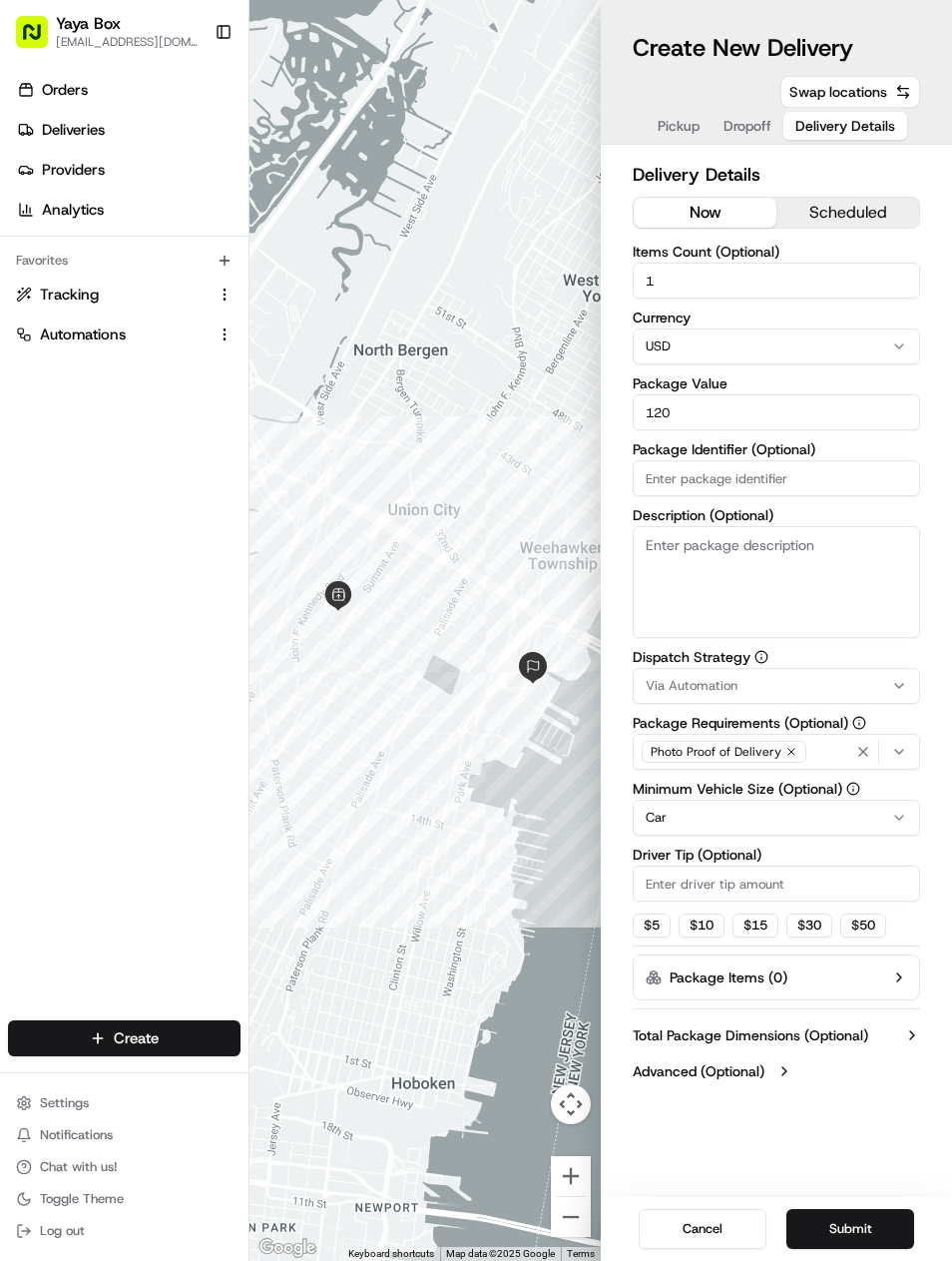 click on "Submit" at bounding box center [850, 1229] 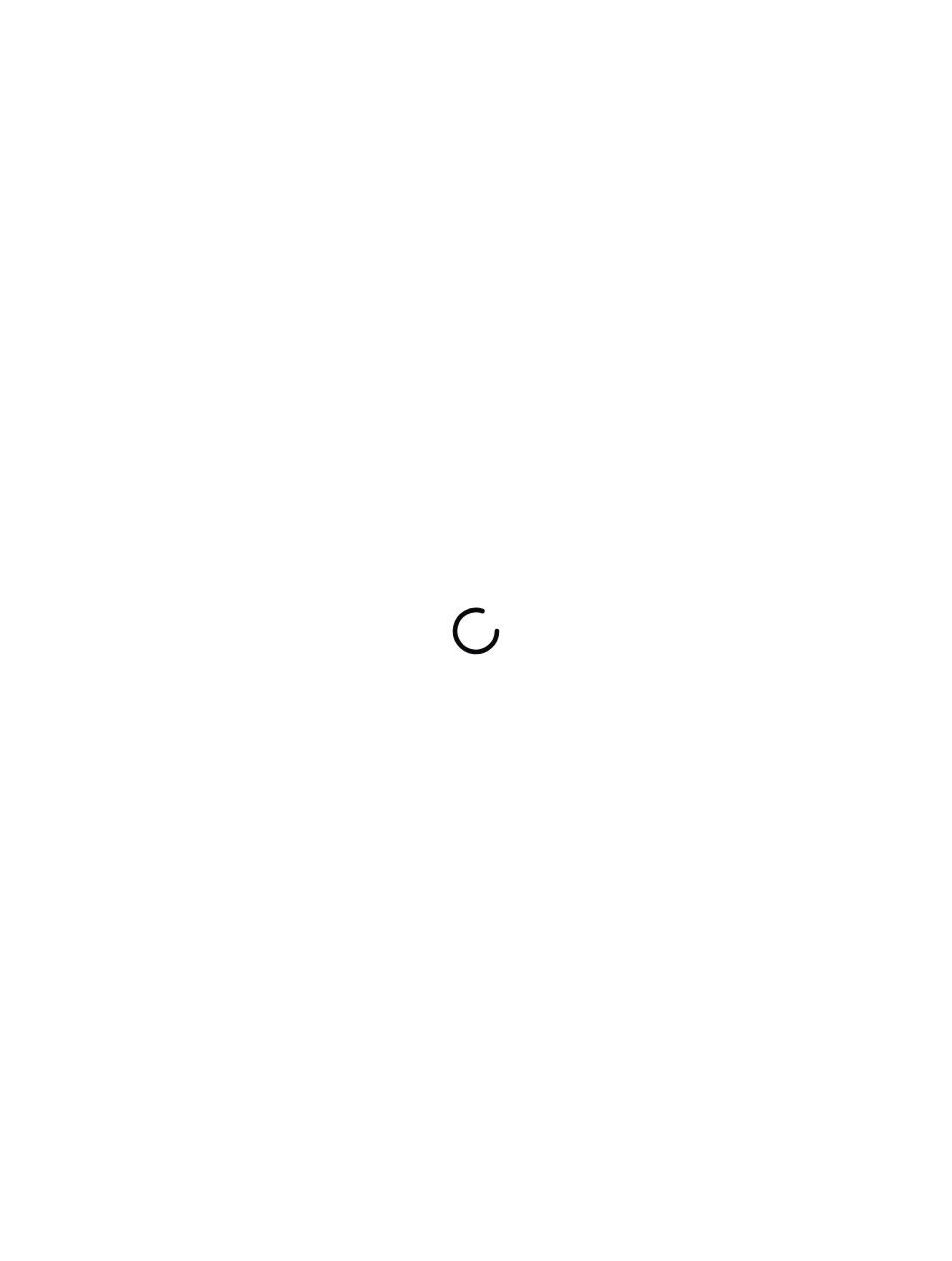 scroll, scrollTop: 0, scrollLeft: 0, axis: both 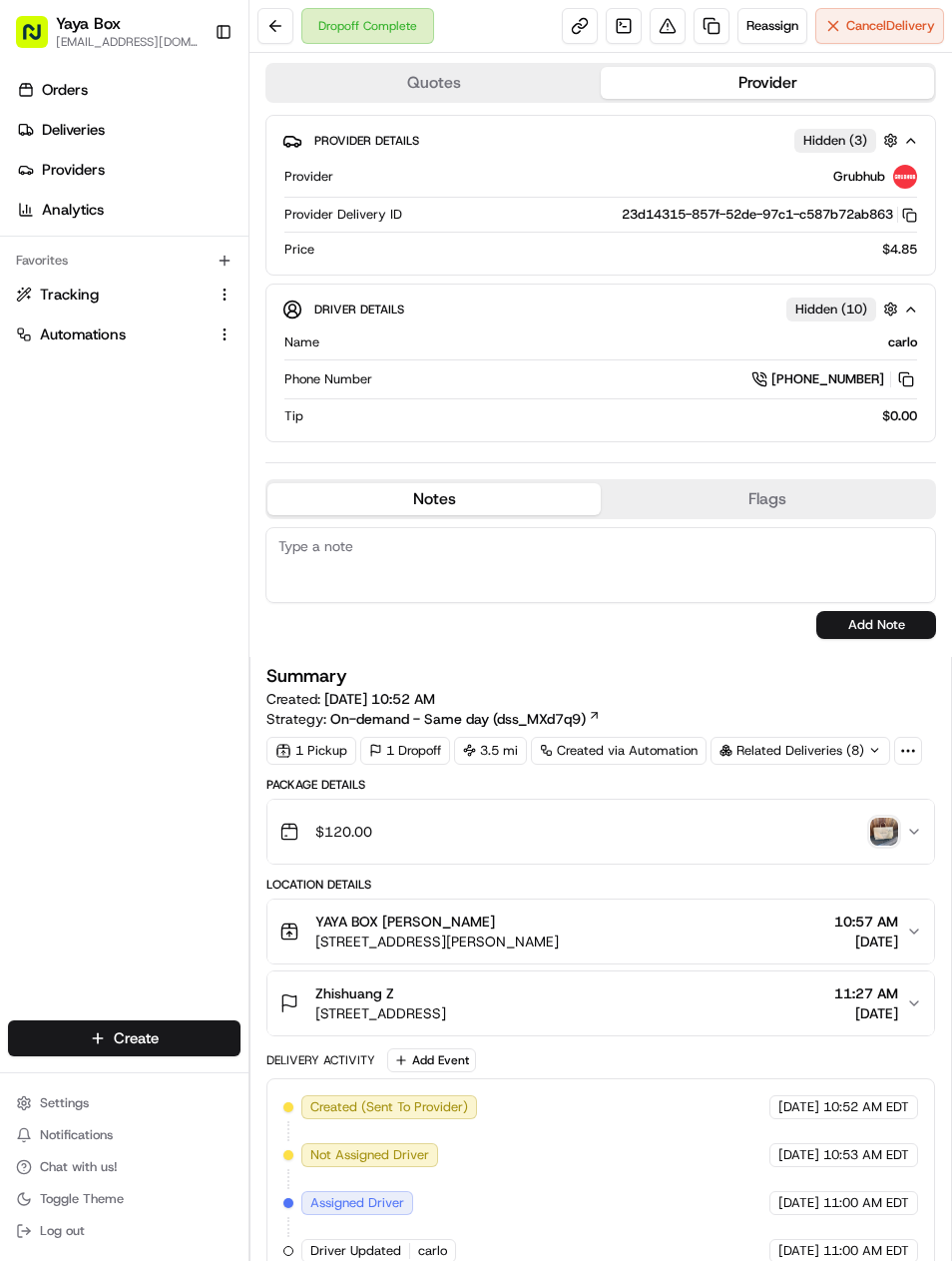 click at bounding box center [712, 26] 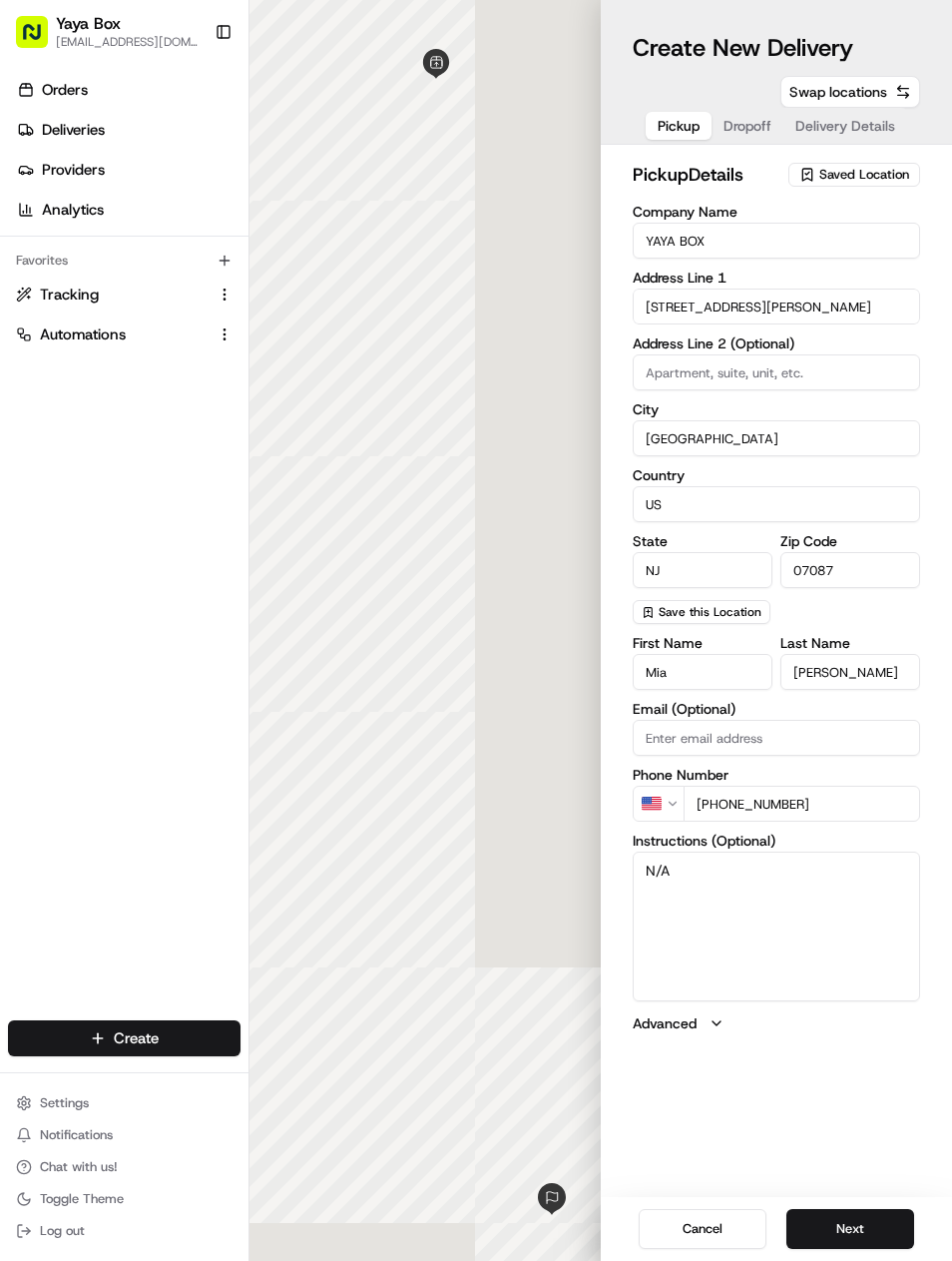 scroll, scrollTop: 0, scrollLeft: 0, axis: both 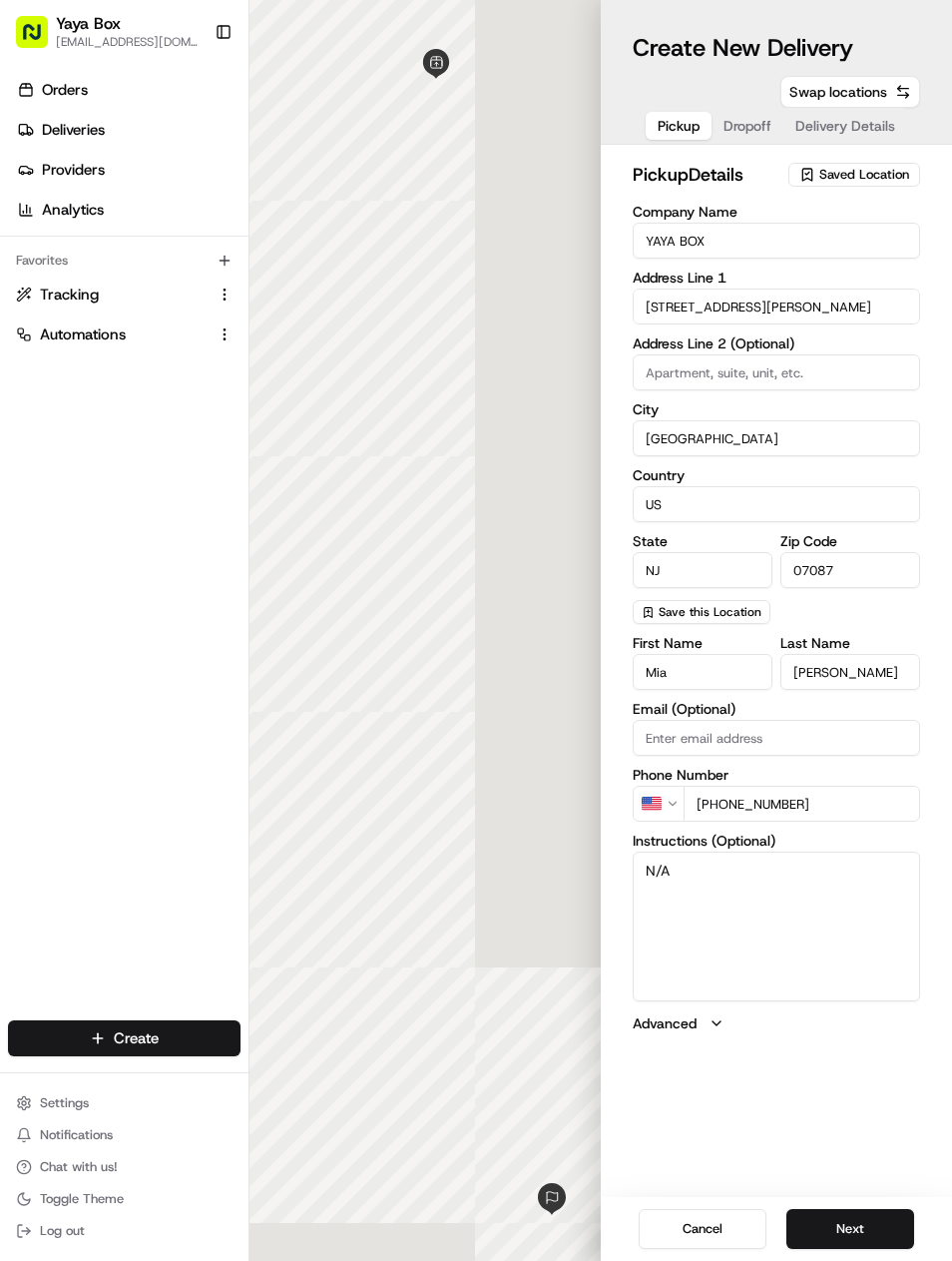 click on "Next" at bounding box center (850, 1229) 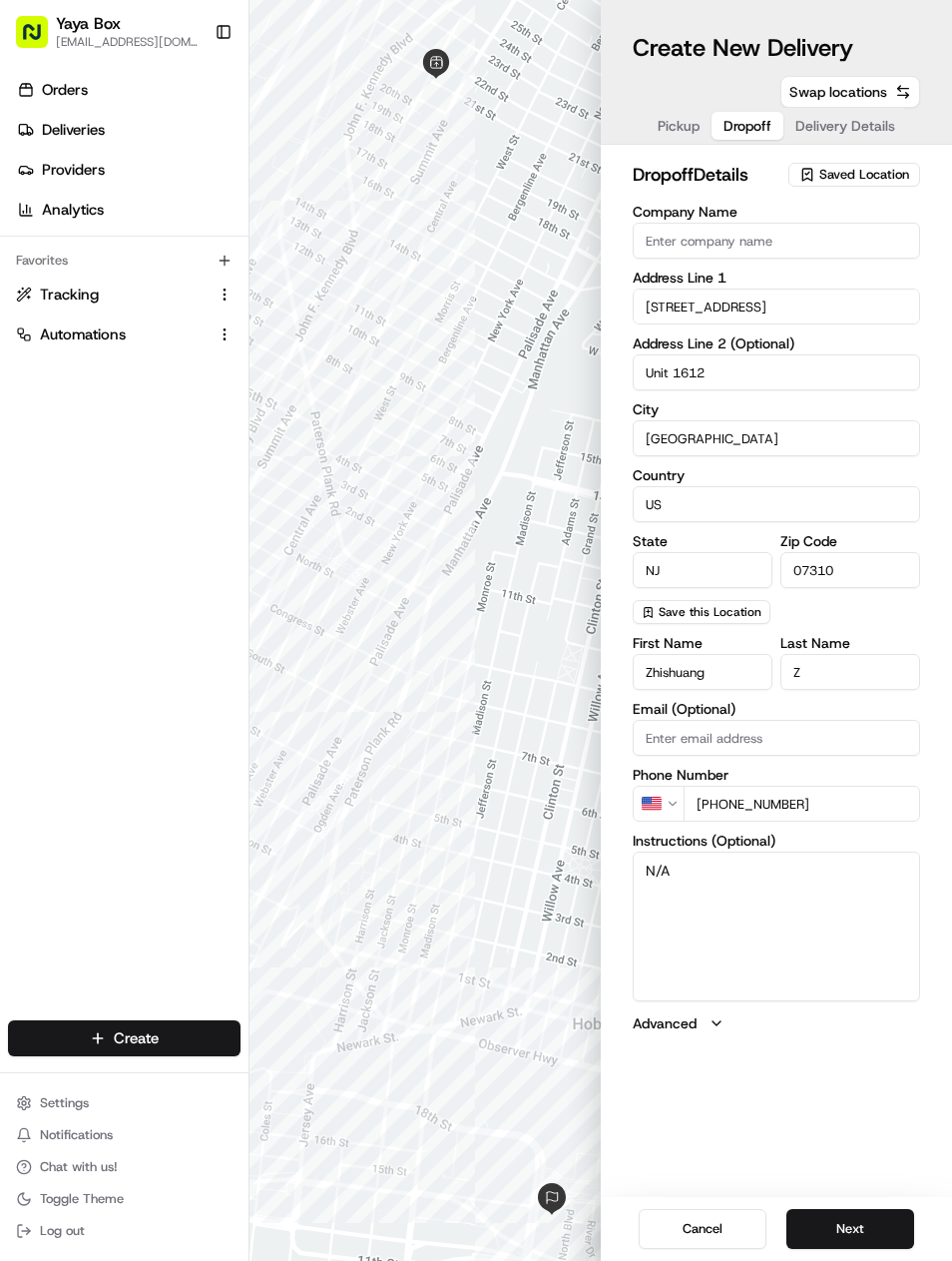 click on "Next" at bounding box center (850, 1229) 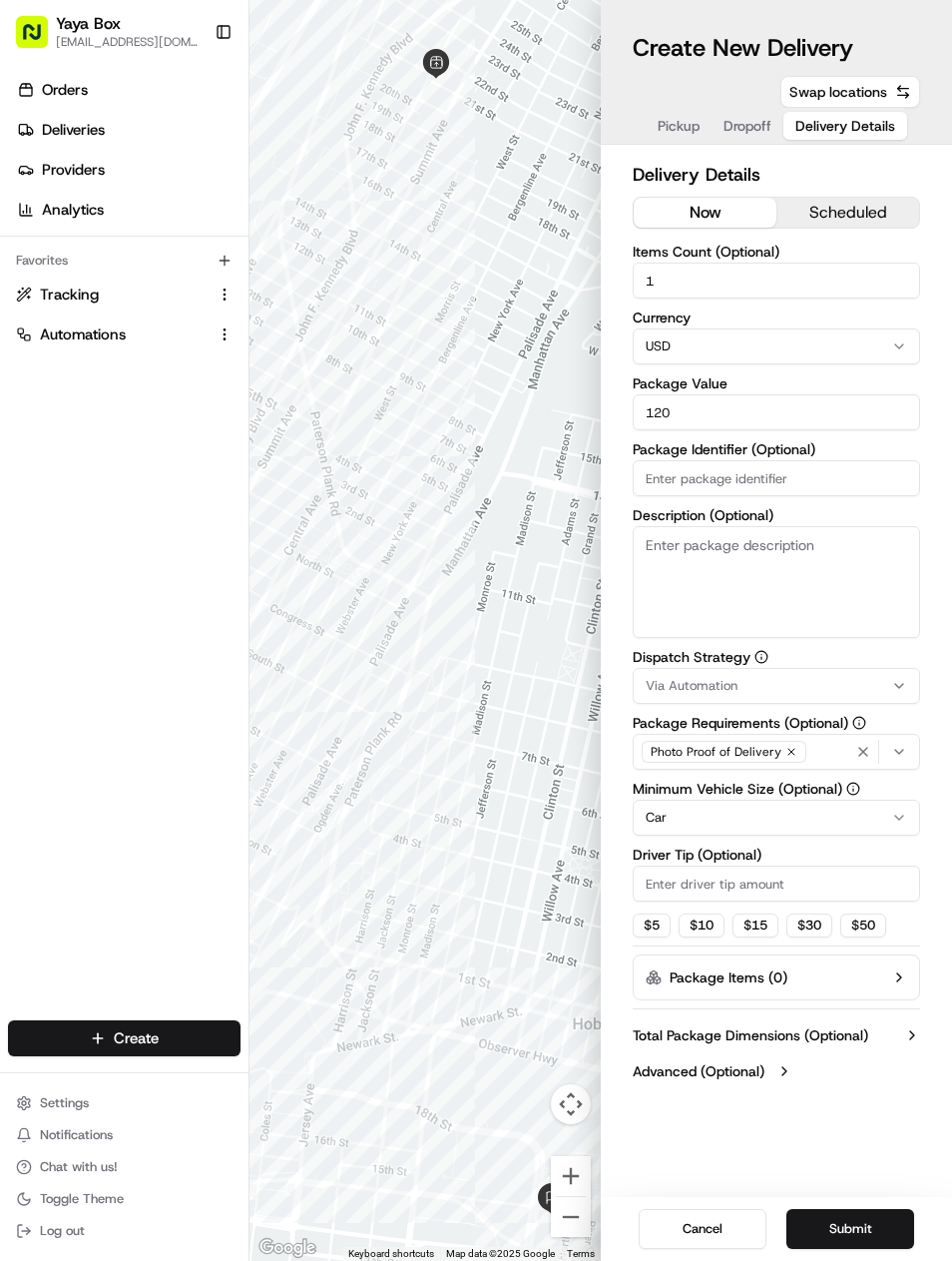 click on "Submit" at bounding box center (850, 1229) 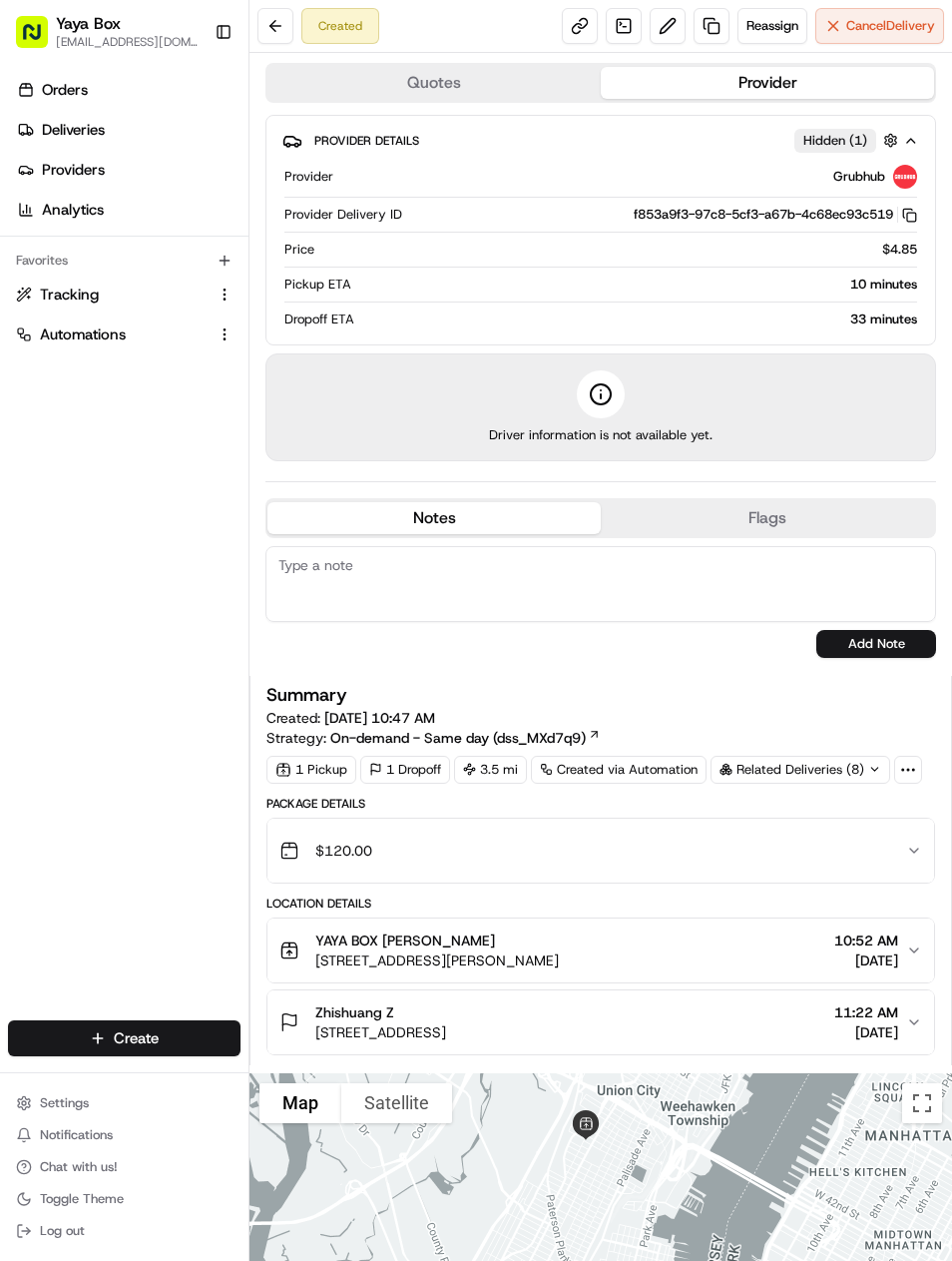 click on "Deliveries" at bounding box center [128, 130] 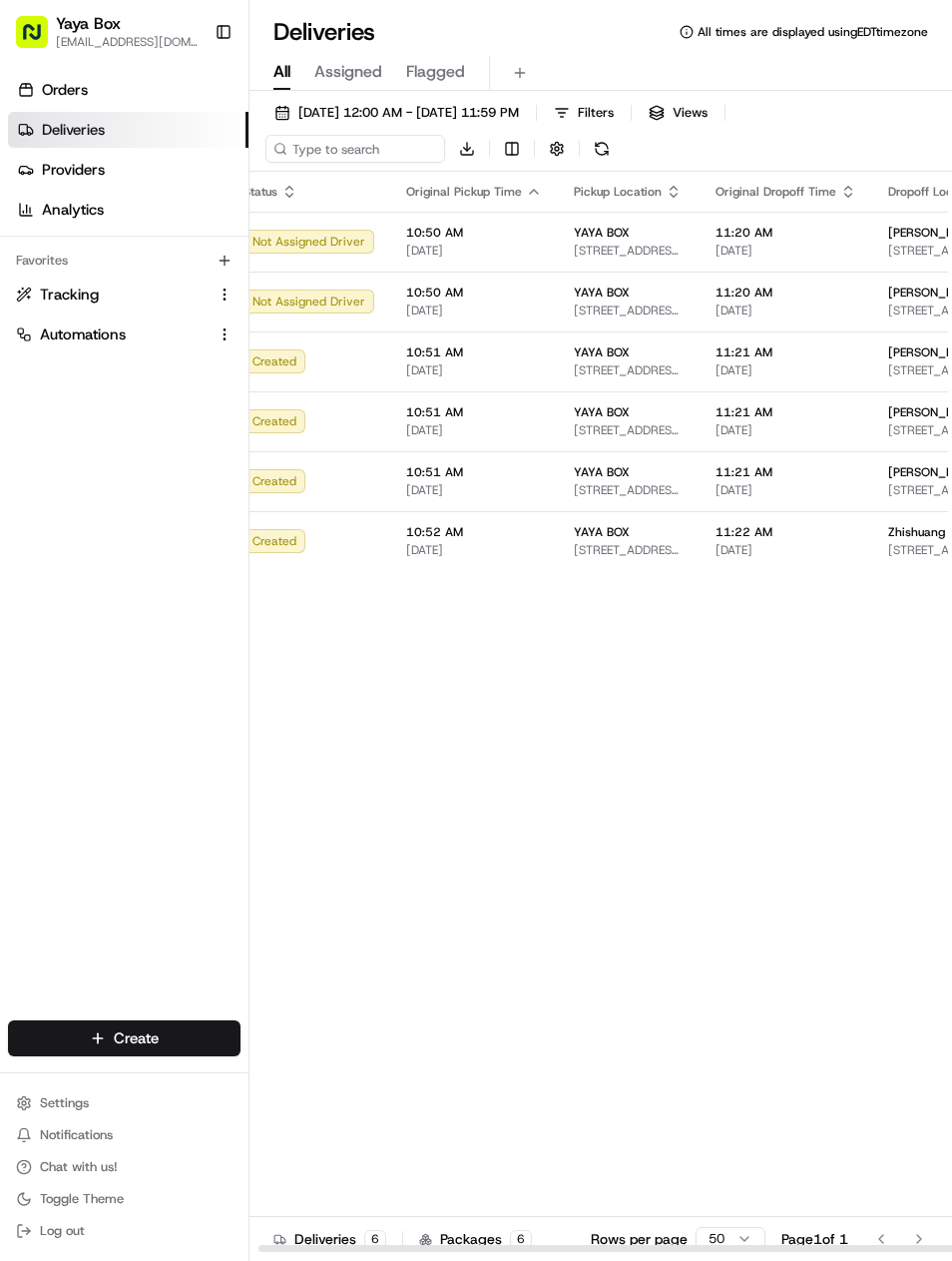 scroll, scrollTop: 0, scrollLeft: 22, axis: horizontal 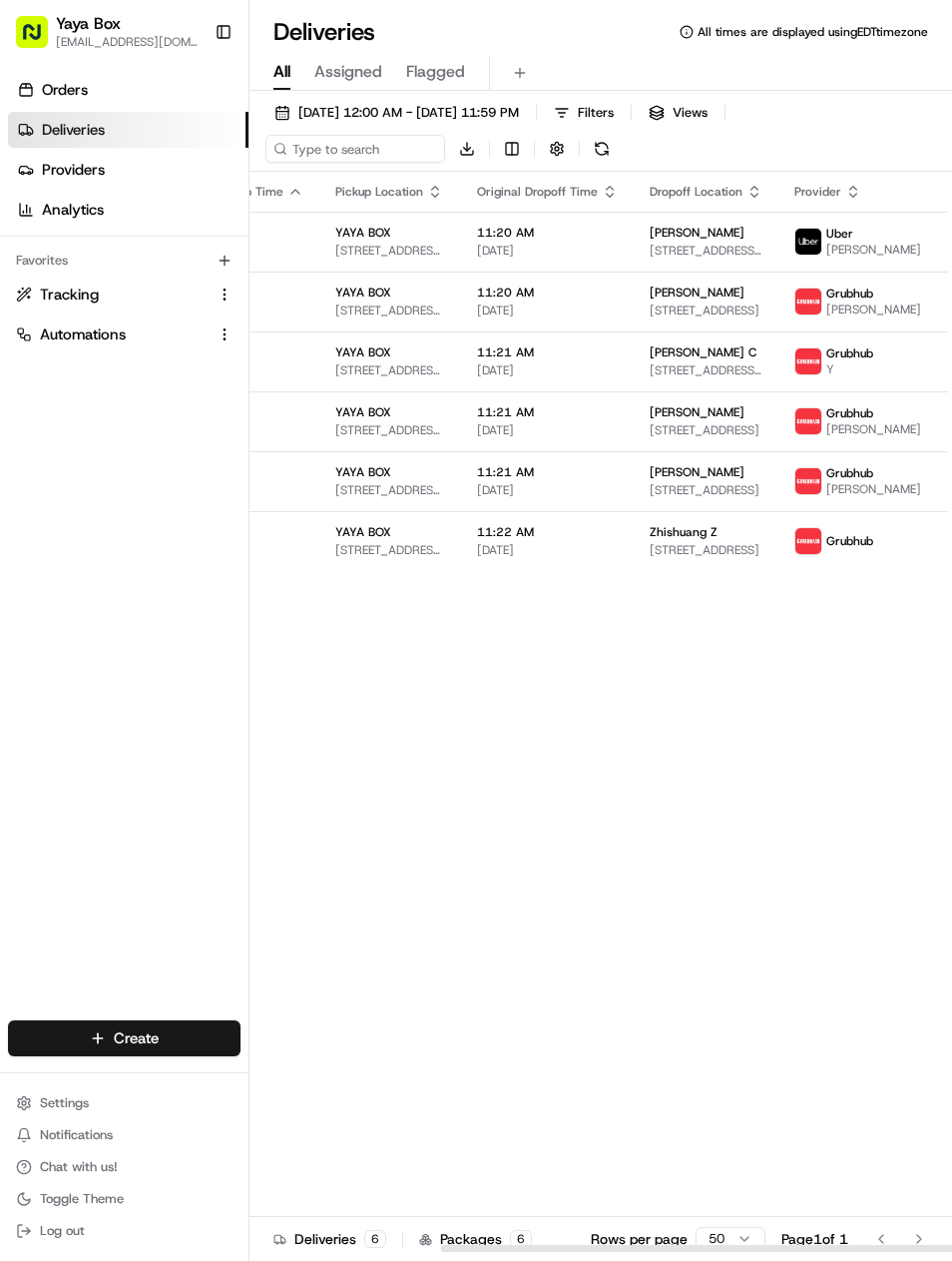 click on "ANGEL S." at bounding box center [873, 250] 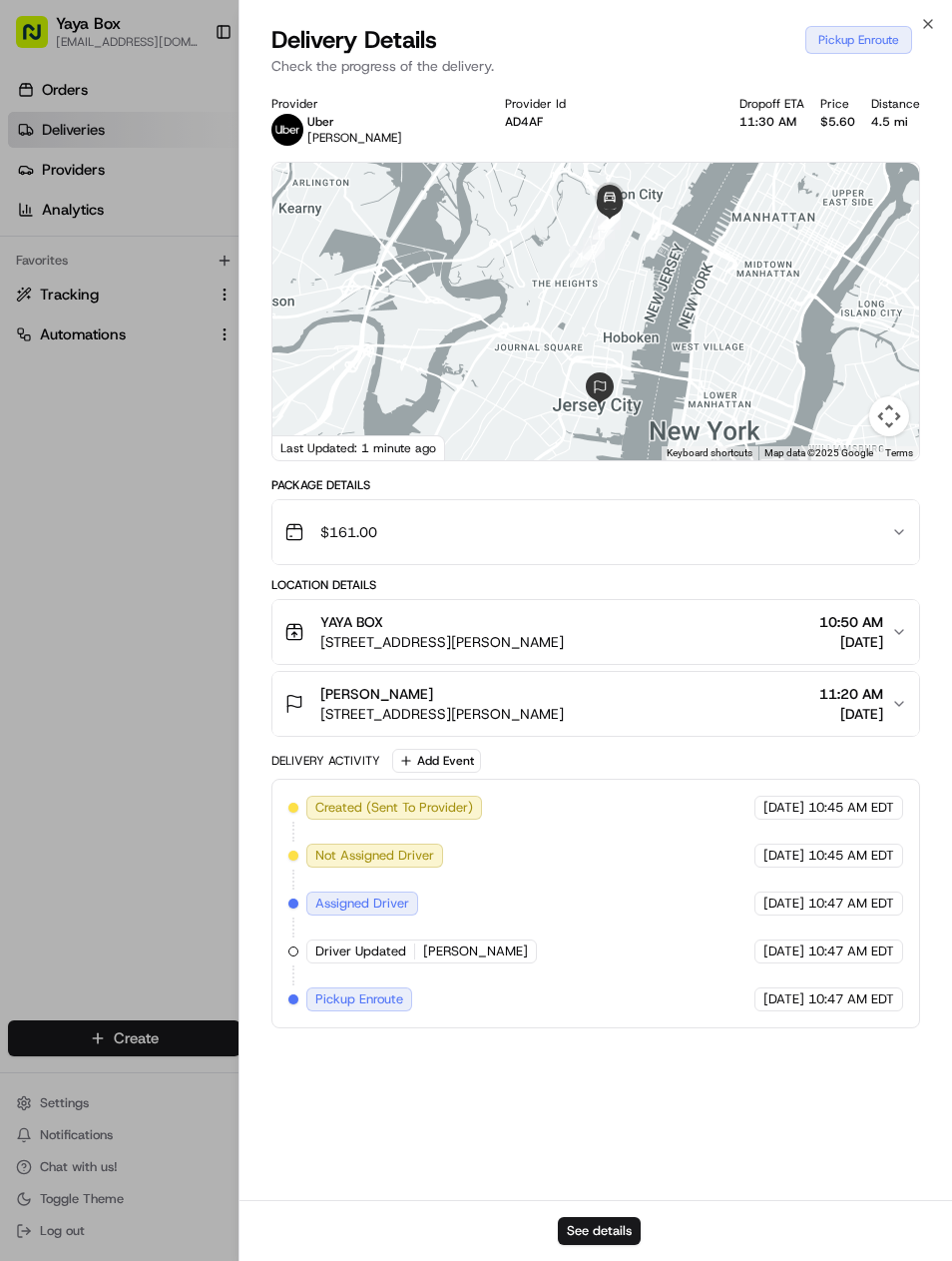 click at bounding box center [476, 630] 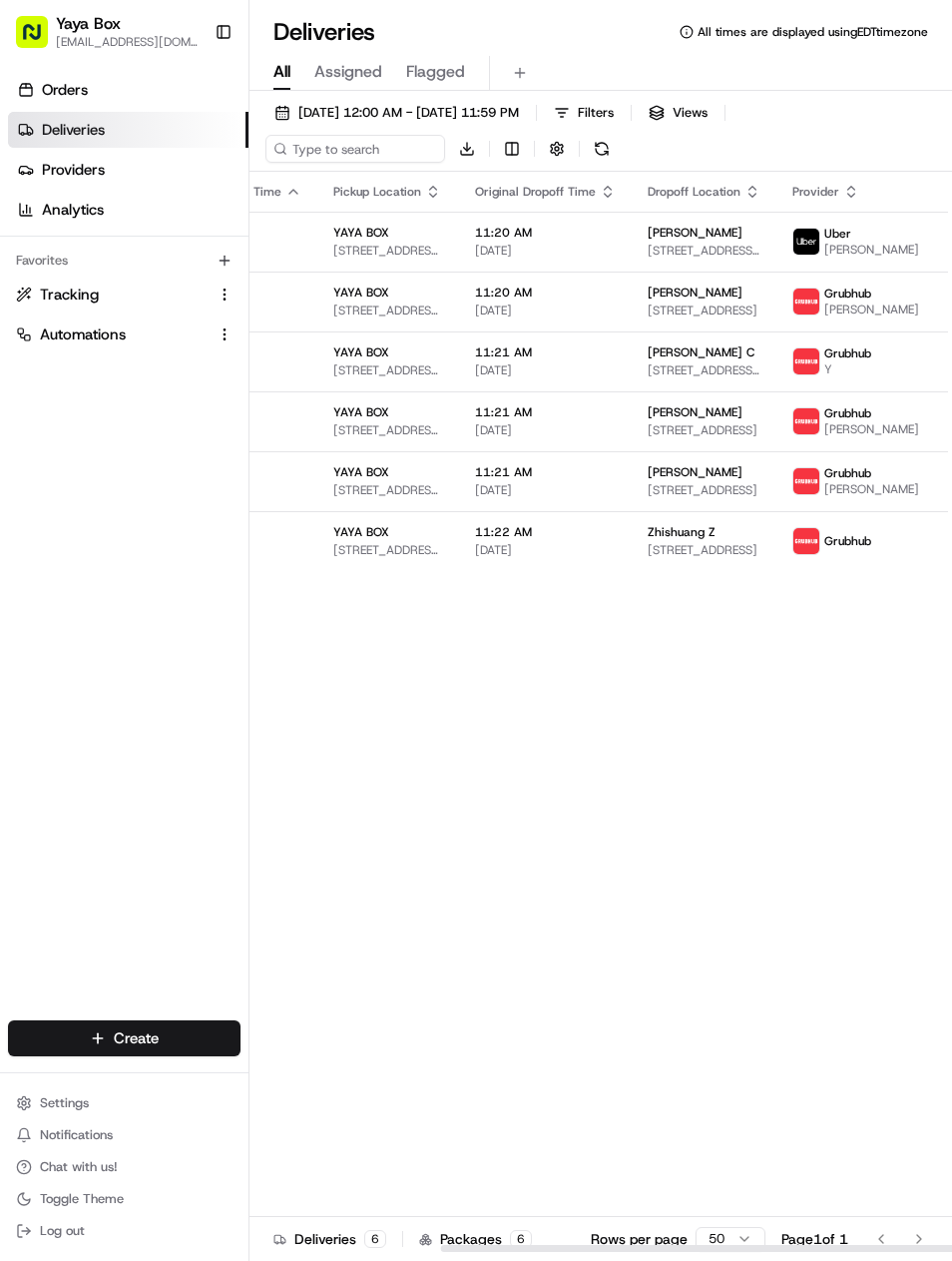 scroll, scrollTop: 0, scrollLeft: 260, axis: horizontal 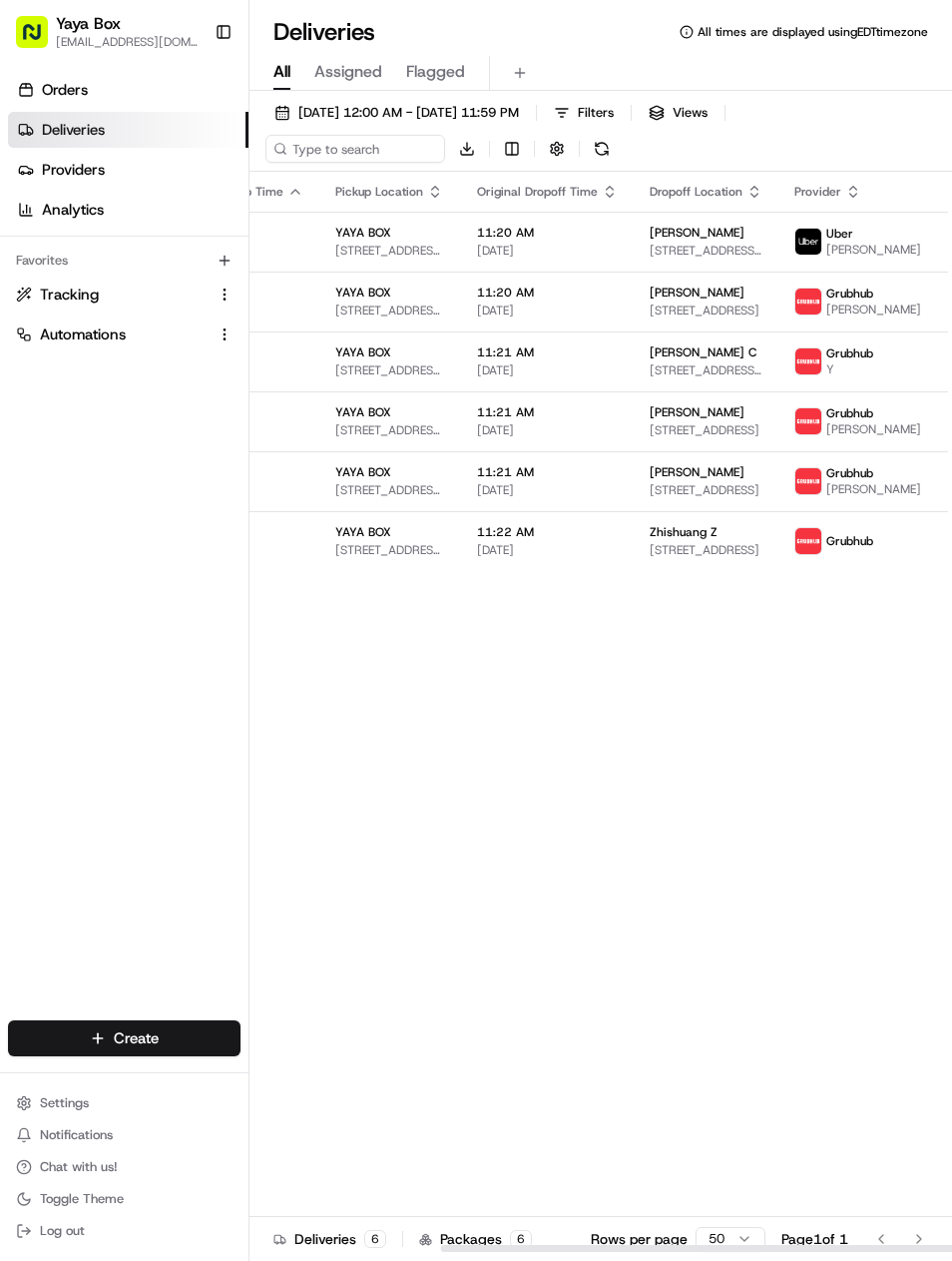 click on "Grubhub" at bounding box center (849, 294) 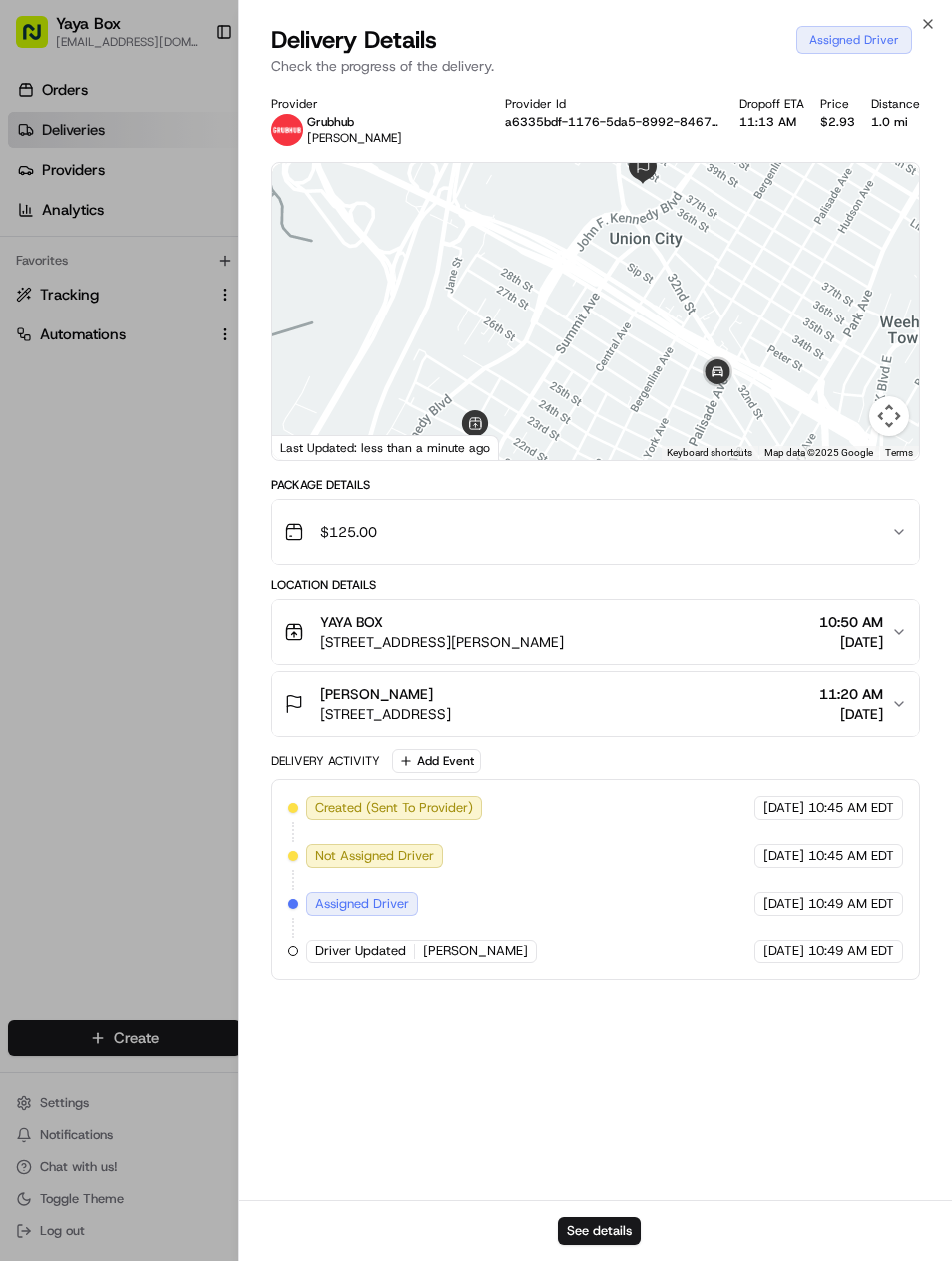 scroll, scrollTop: 0, scrollLeft: 243, axis: horizontal 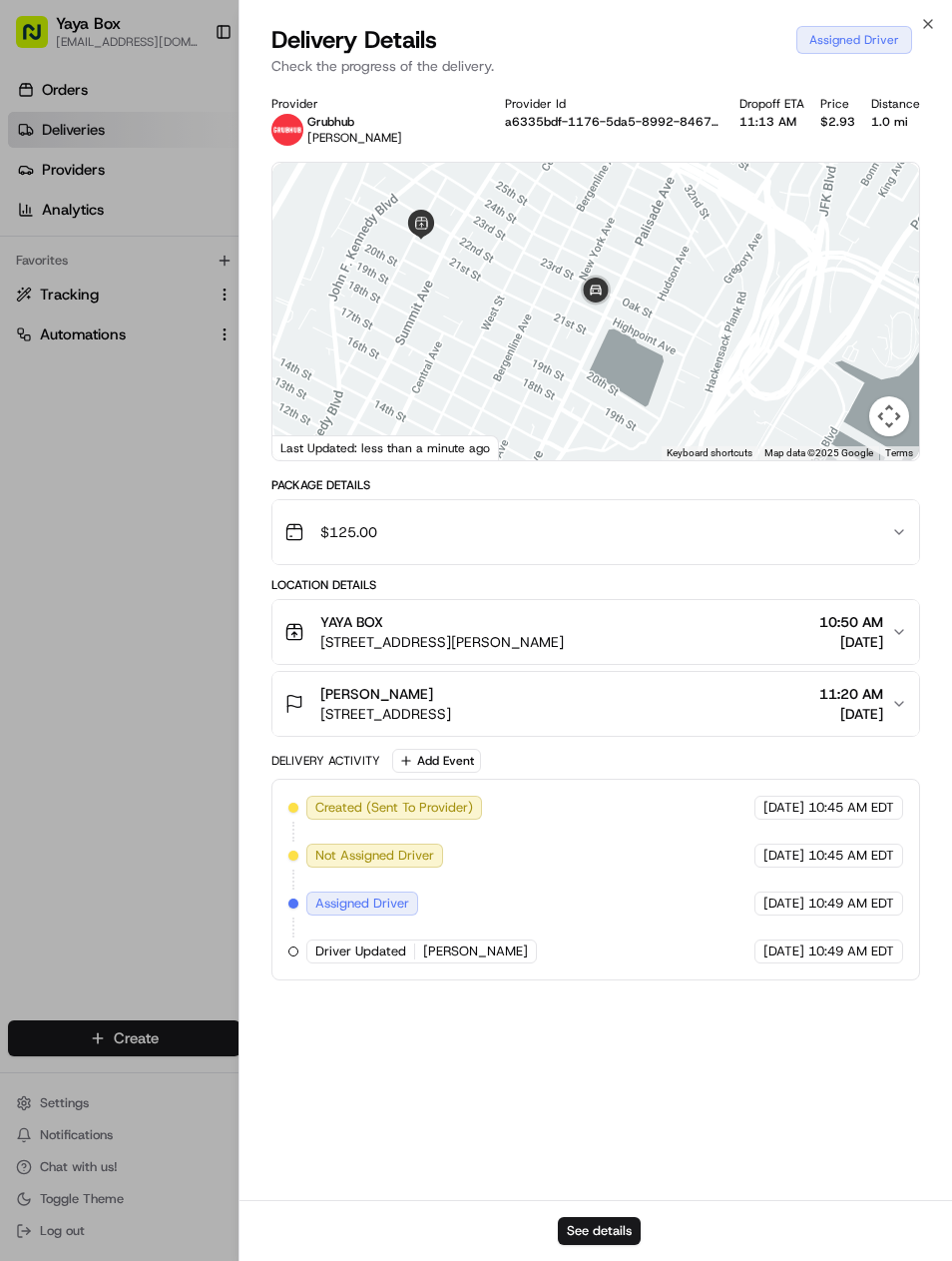 click at bounding box center [476, 630] 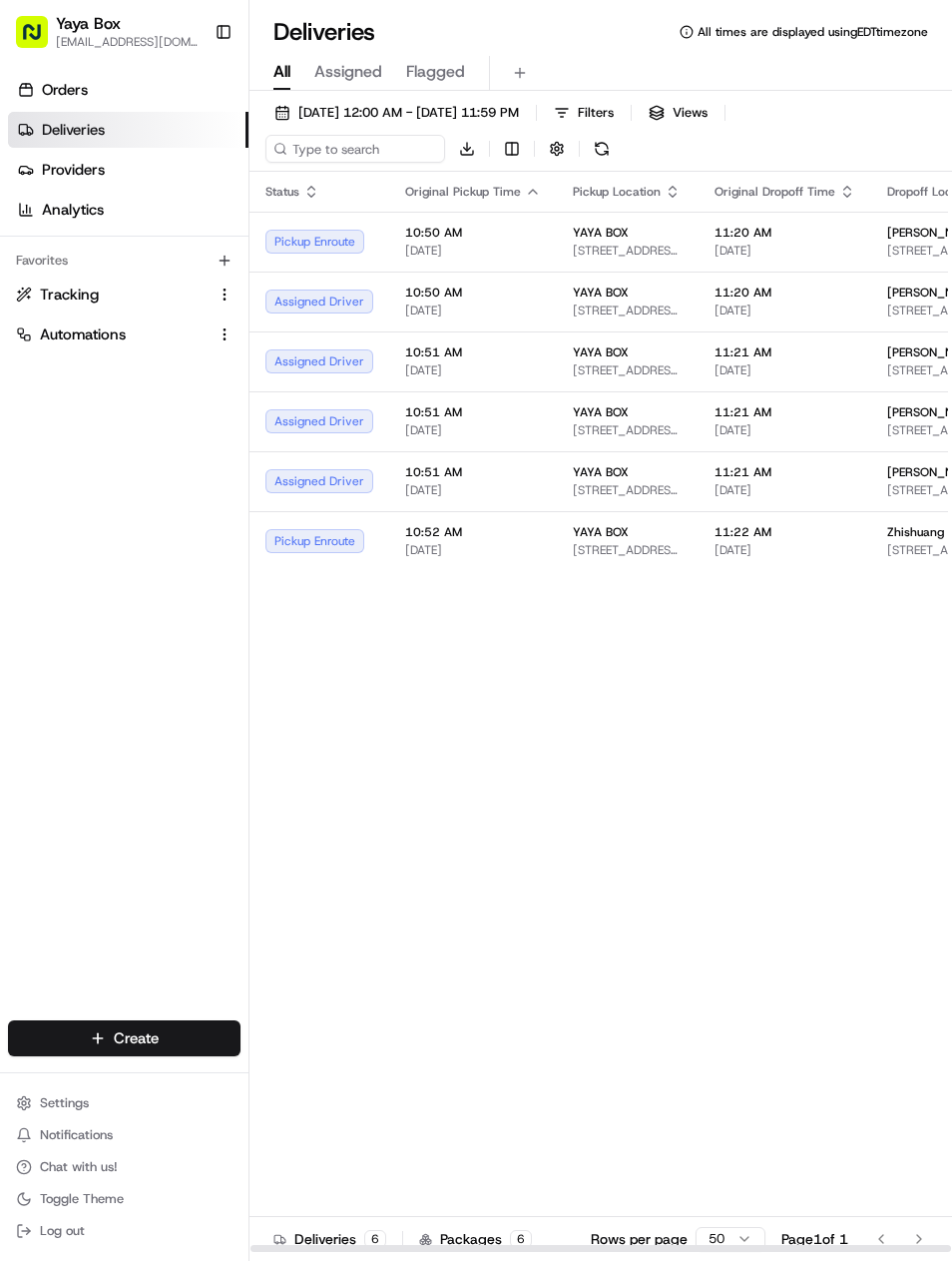 scroll, scrollTop: 0, scrollLeft: 0, axis: both 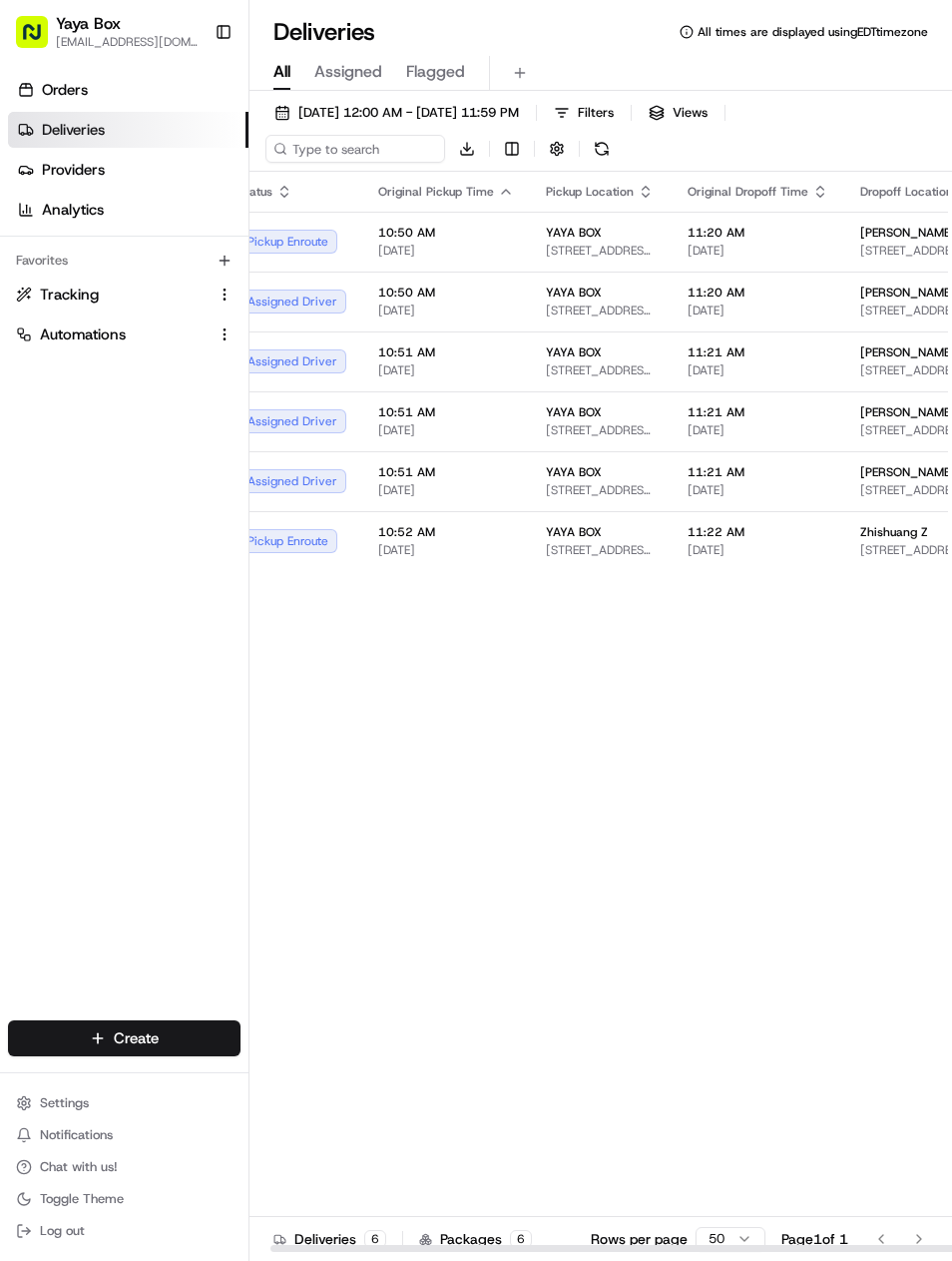click on "[PERSON_NAME]" at bounding box center [916, 293] 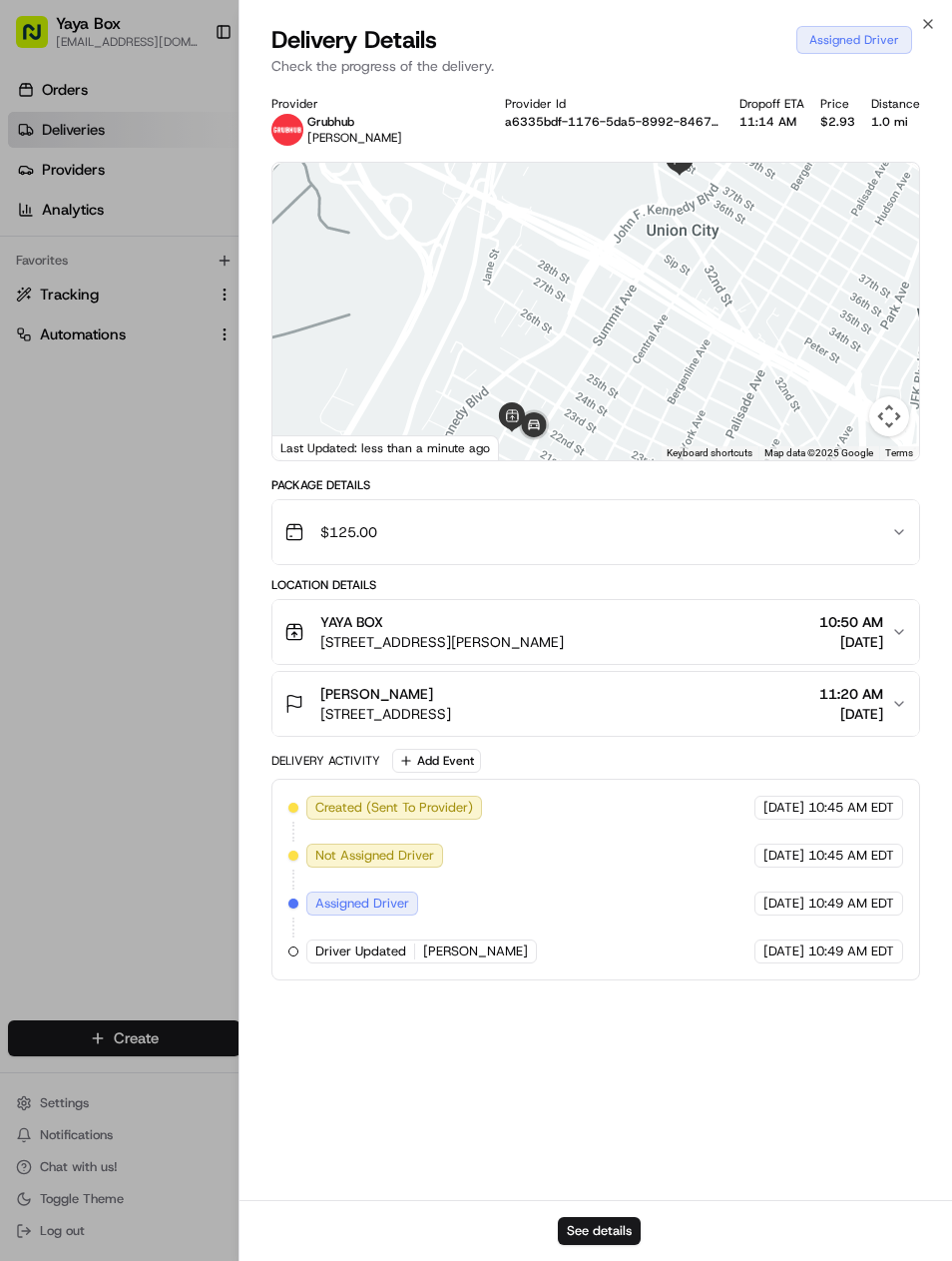 scroll, scrollTop: 0, scrollLeft: 0, axis: both 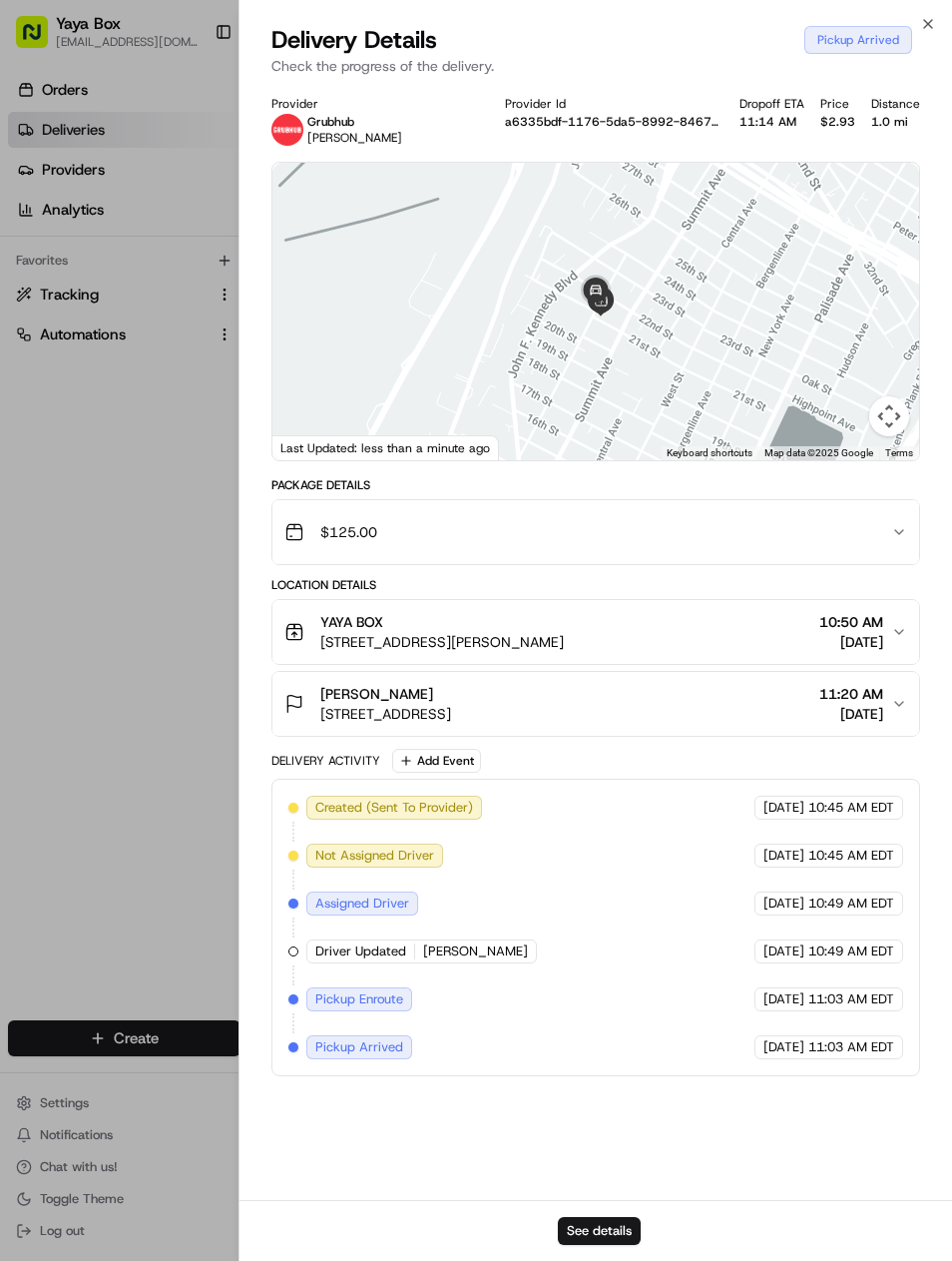 click at bounding box center (476, 630) 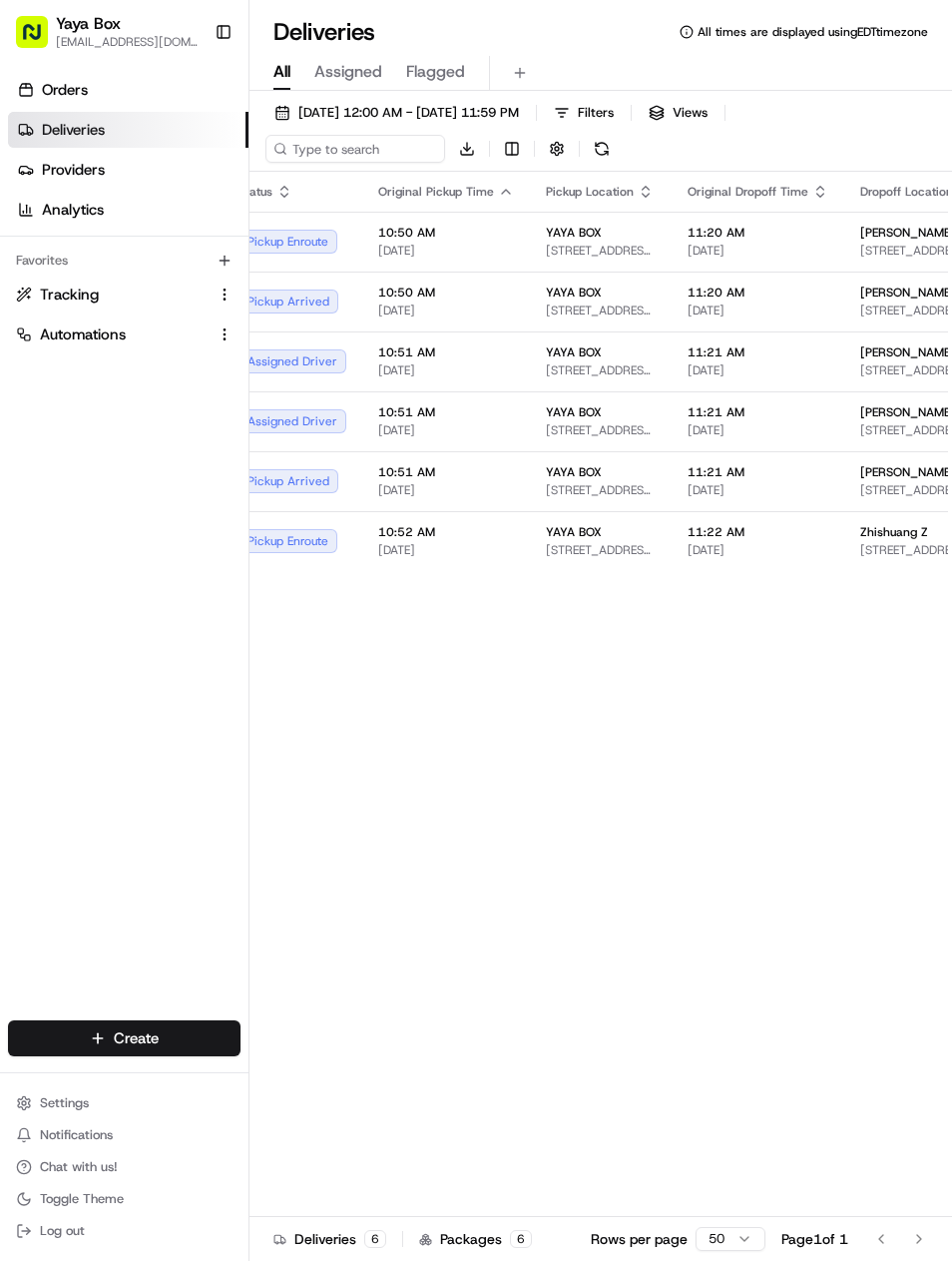 scroll, scrollTop: 0, scrollLeft: 0, axis: both 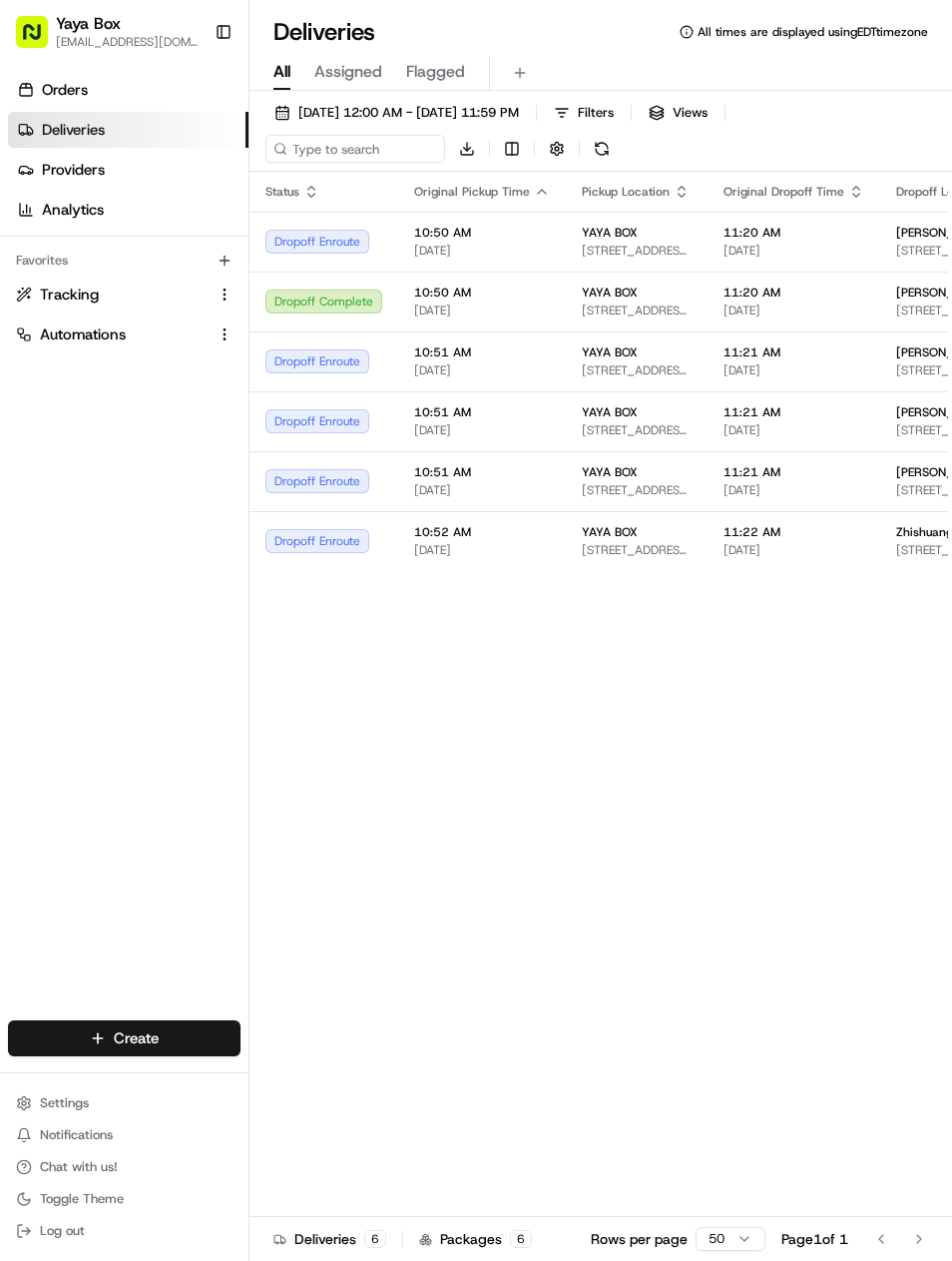 click on "Deliveries All times are displayed using  EDT  timezone All Assigned Flagged [DATE] 12:00 AM - [DATE] 11:59 PM Filters Views Download Status Original Pickup Time Pickup Location Original Dropoff Time Dropoff Location Provider Action Dropoff Enroute 10:50 AM [DATE] YAYA BOX [STREET_ADDRESS][PERSON_NAME] 11:20 AM [DATE] [PERSON_NAME] [STREET_ADDRESS][PERSON_NAME] Uber [PERSON_NAME] Dropoff Complete 10:50 AM [DATE] YAYA BOX [STREET_ADDRESS][PERSON_NAME] 11:20 AM [DATE][GEOGRAPHIC_DATA][PERSON_NAME] [STREET_ADDRESS] Grubhub [PERSON_NAME] Dropoff Enroute 10:51 AM [DATE] YAYA BOX [STREET_ADDRESS][PERSON_NAME] 11:21 AM [DATE] [PERSON_NAME] C [STREET_ADDRESS][PERSON_NAME] Grubhub Y Dropoff Enroute 10:51 AM [DATE][GEOGRAPHIC_DATA][STREET_ADDRESS][PERSON_NAME][GEOGRAPHIC_DATA] 11:21 AM [DATE][GEOGRAPHIC_DATA][PERSON_NAME][STREET_ADDRESS][GEOGRAPHIC_DATA] [GEOGRAPHIC_DATA] [PERSON_NAME] Dropoff Enroute 10:51 AM [DATE] +" at bounding box center (601, 630) 